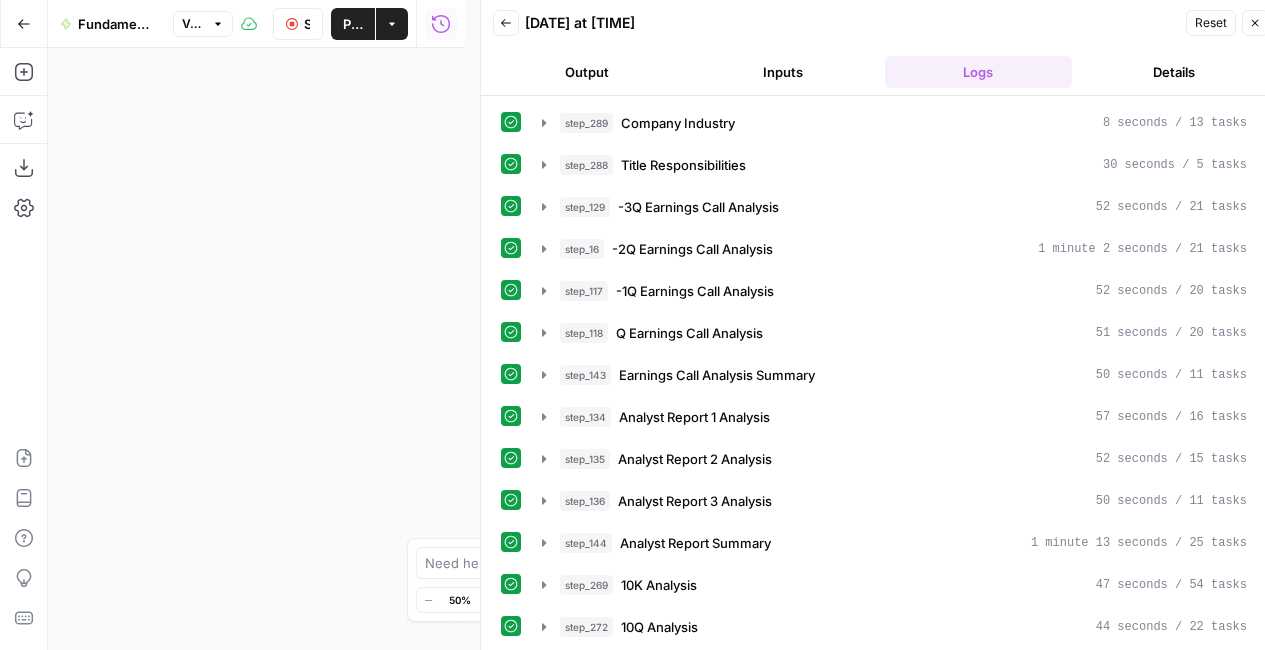 scroll, scrollTop: 0, scrollLeft: 0, axis: both 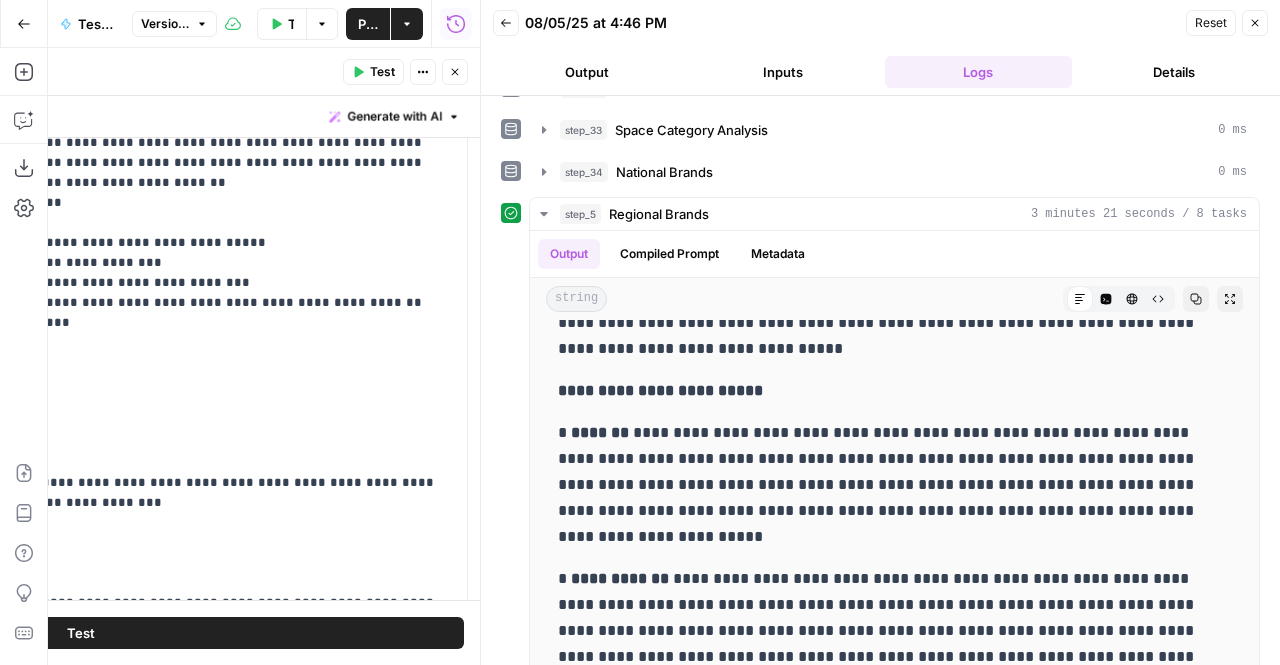 click 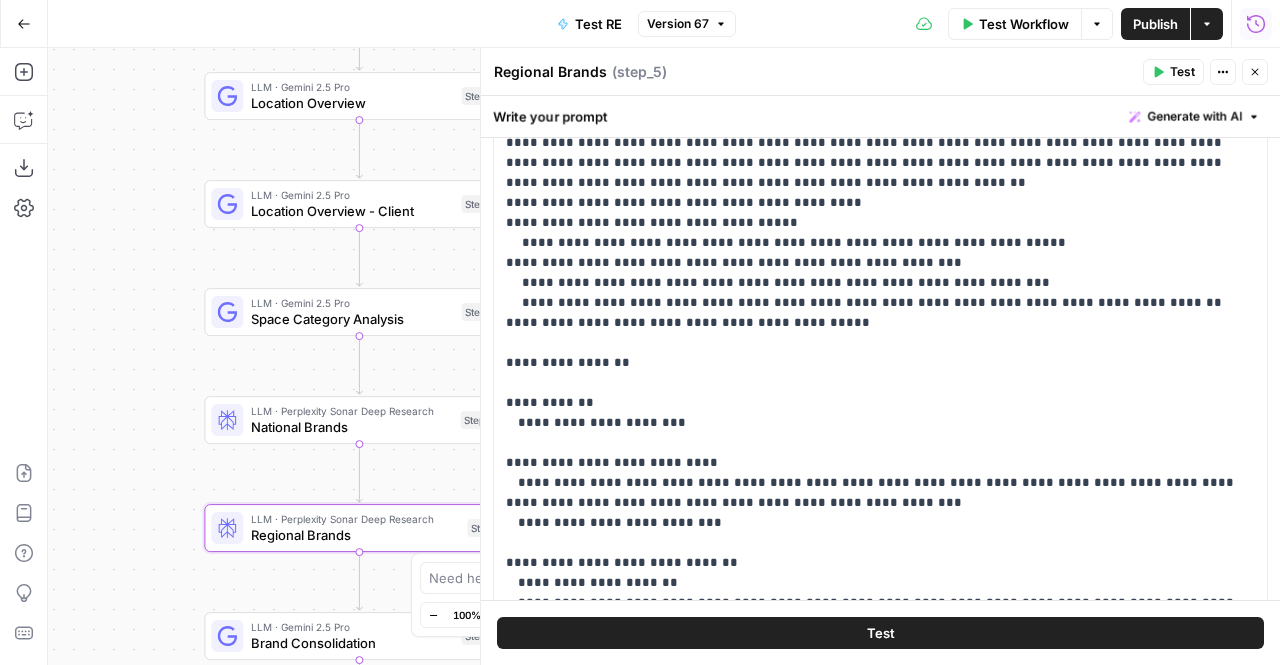 click on "Run History" at bounding box center [1256, 24] 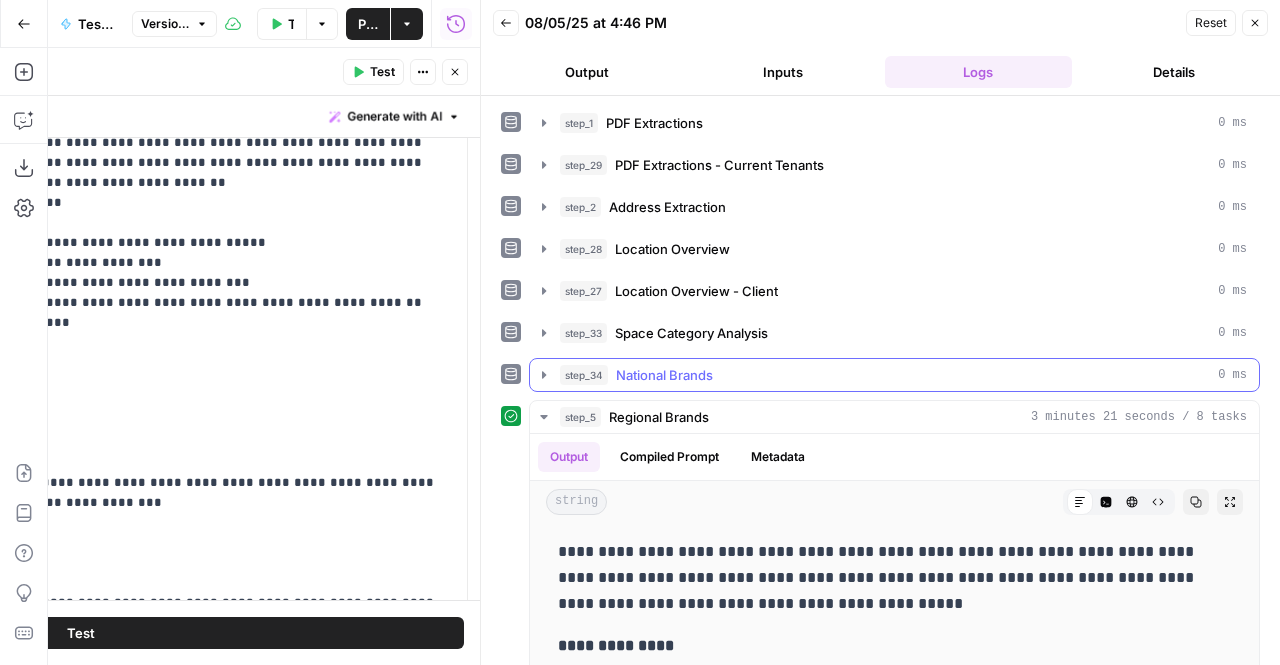click on "step_34 National Brands 0 ms" at bounding box center (903, 375) 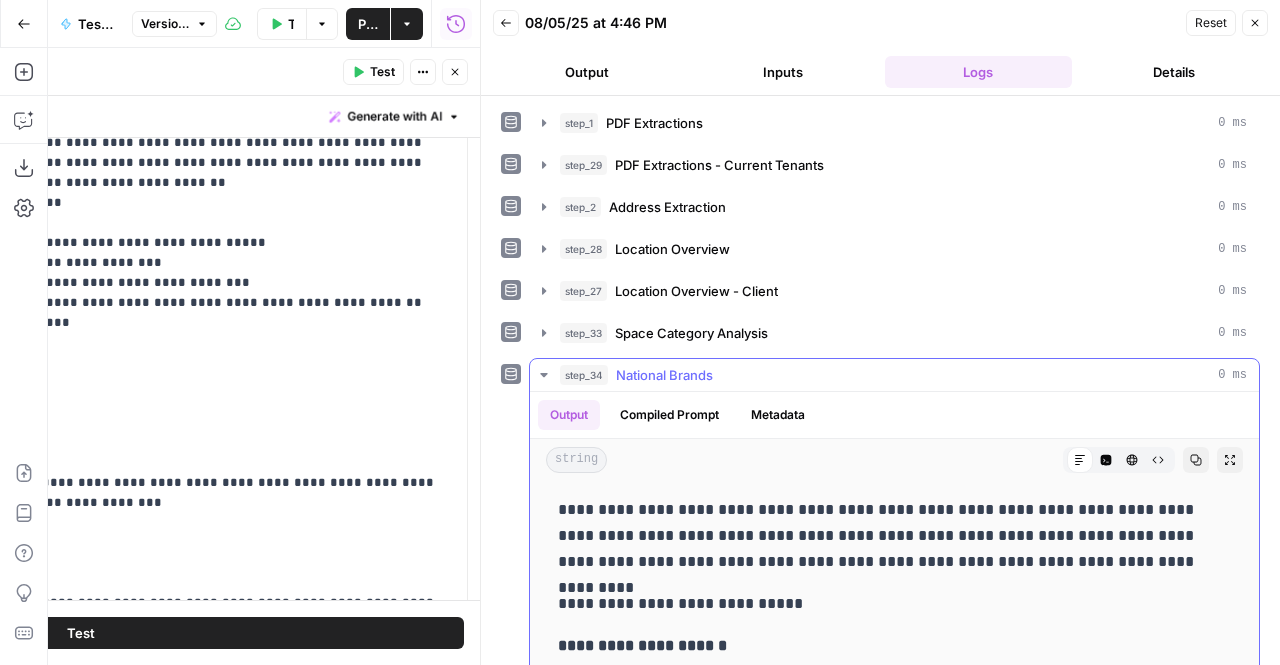 click on "step_34 National Brands 0 ms" at bounding box center (903, 375) 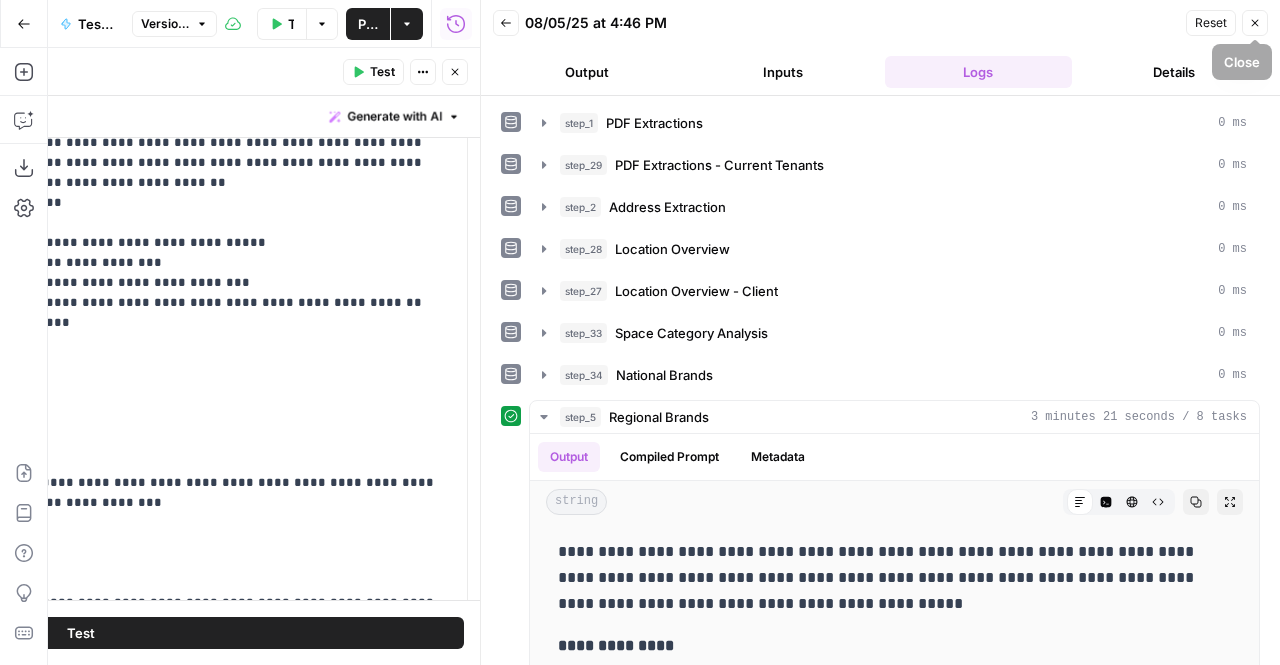 click 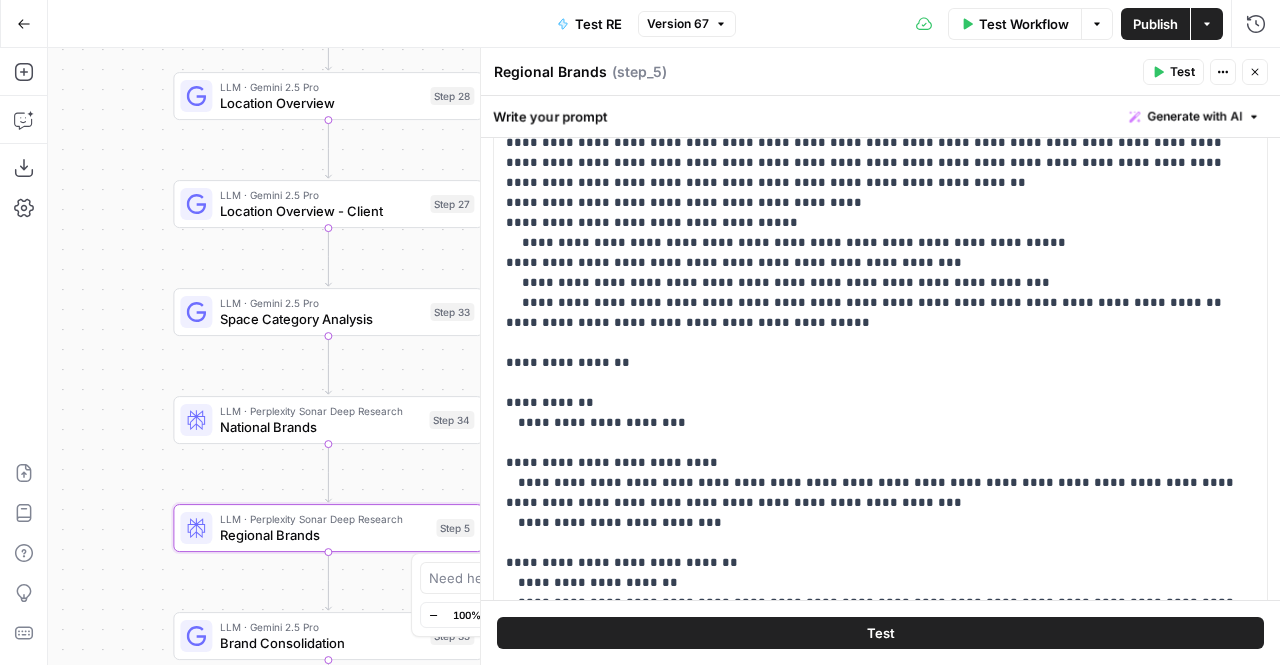 drag, startPoint x: 140, startPoint y: 339, endPoint x: 105, endPoint y: 339, distance: 35 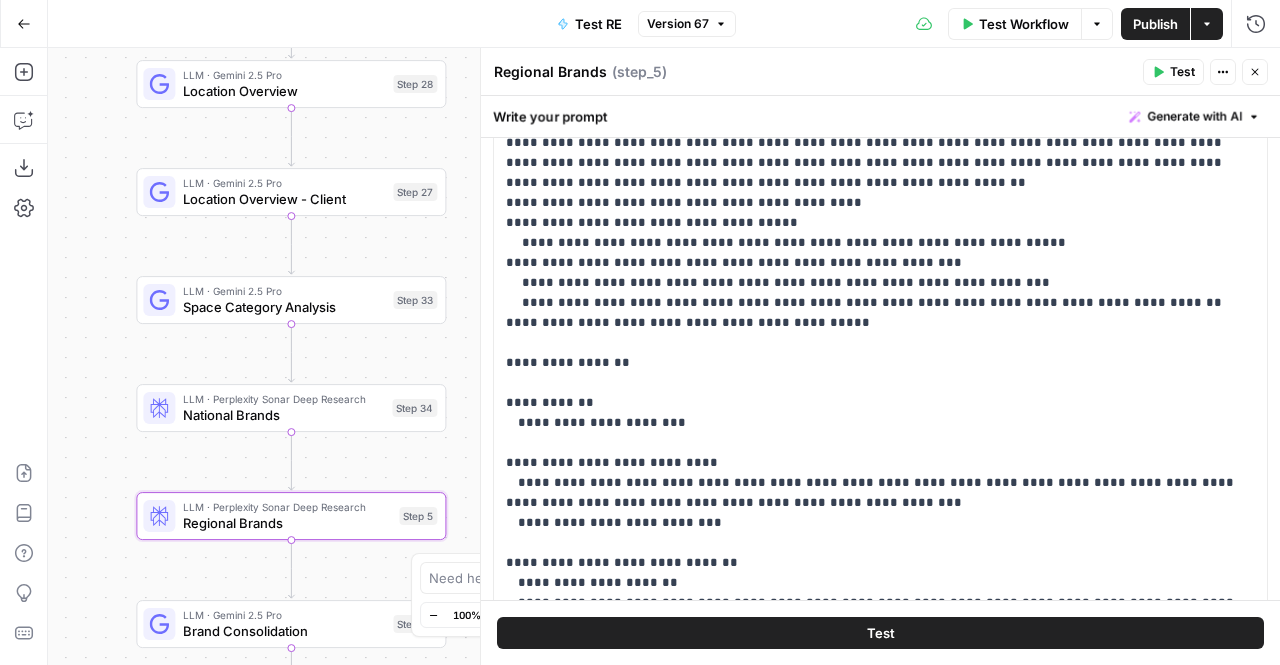 drag, startPoint x: 135, startPoint y: 393, endPoint x: 93, endPoint y: 379, distance: 44.27189 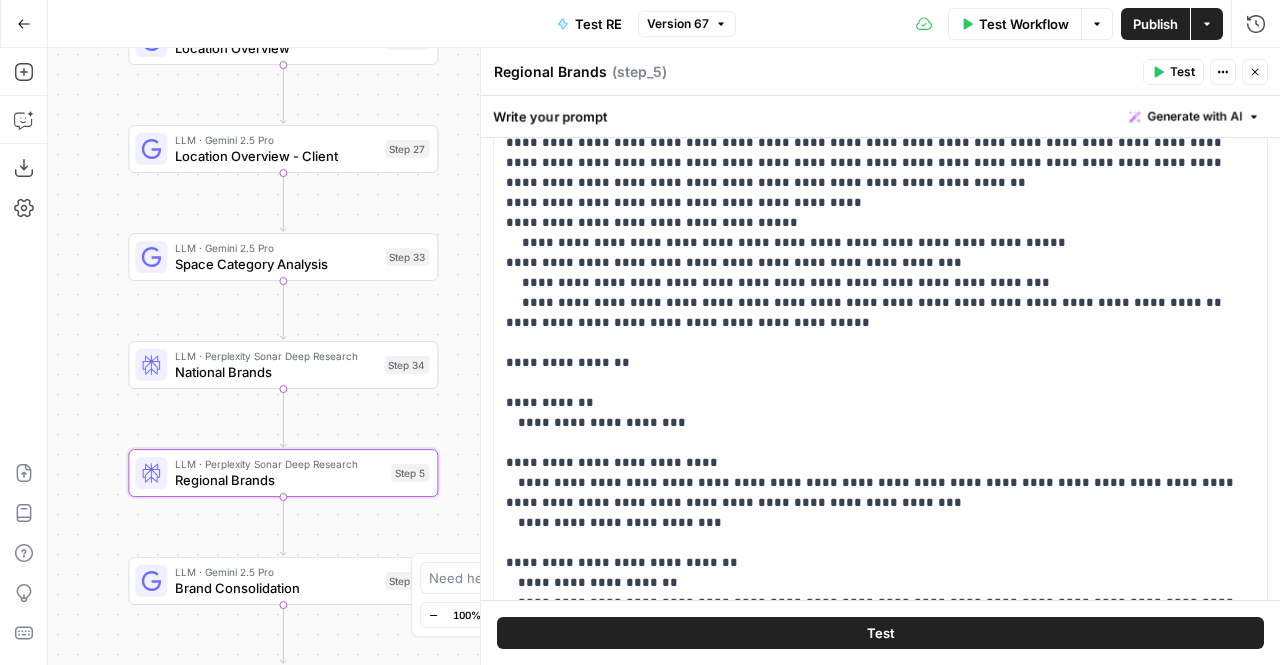 drag, startPoint x: 95, startPoint y: 447, endPoint x: 95, endPoint y: 403, distance: 44 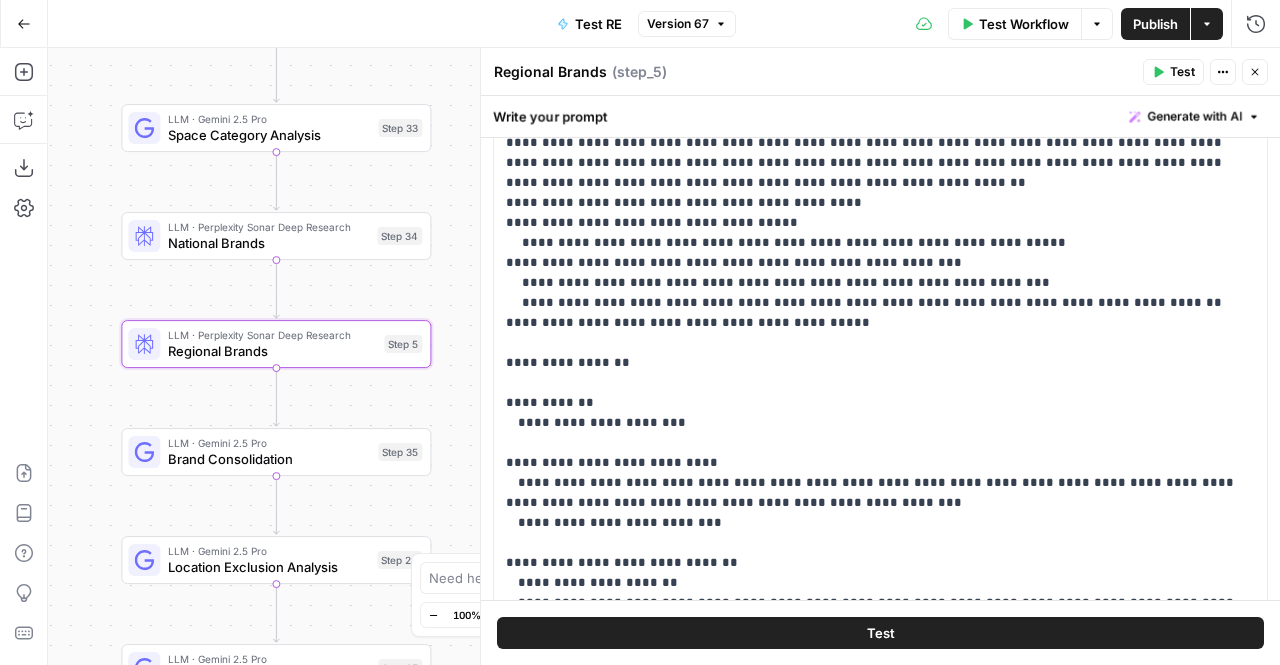 drag, startPoint x: 106, startPoint y: 506, endPoint x: 100, endPoint y: 379, distance: 127.141655 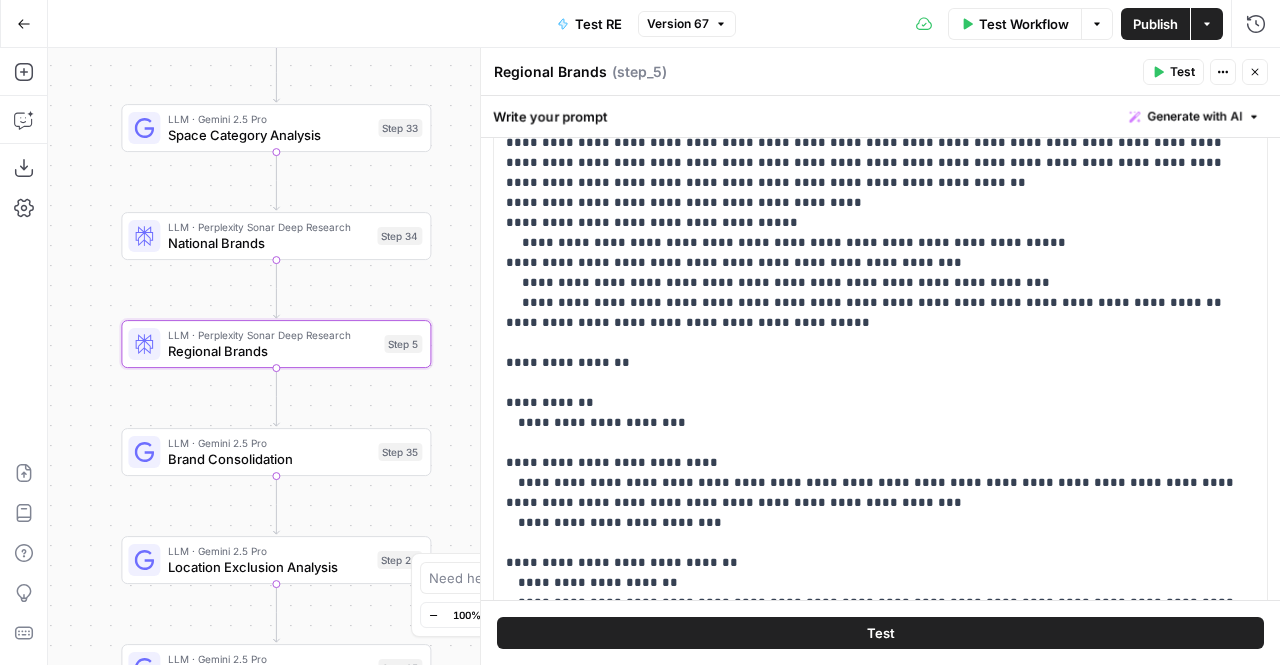 click on "Workflow Set Inputs Inputs LLM · Gemini 2.5 Pro PDF Extractions Step 1 LLM · Gemini 2.5 Pro PDF Extractions - Current Tenants Step 29 LLM · GPT-4.1 Address Extraction Step 2 LLM · Gemini 2.5 Pro Location Overview Step 28 LLM · Gemini 2.5 Pro Location Overview - Client Step 27 LLM · Gemini 2.5 Pro Space Category Analysis Step 33 LLM · Perplexity Sonar Deep Research National Brands Step 34 LLM · Perplexity Sonar Deep Research Regional Brands Step 5 LLM · Gemini 2.5 Pro Brand Consolidation Step 35 LLM · Gemini 2.5 Pro Location Exclusion Analysis Step 24 LLM · Gemini 2.5 Pro Location Exclusion Output Step 25 LLM · Gemini 2.5 Pro Category Exclusion Analysis Step 20 LLM · Gemini 2.5 Pro Category Exclusion Output Step 21 LLM · Gemini 2.5 Pro Category Pitch Addition Step 22 Loop Iteration Iterate Through Tenant Categories Step 16 Drag & Drop Step Complete Write Liquid Text Category Combination Step 18 LLM · Gemini 2.5 Pro Top 10 List Step 9 Write Liquid Text Write Liquid Text Step 31 End Output" at bounding box center (664, 356) 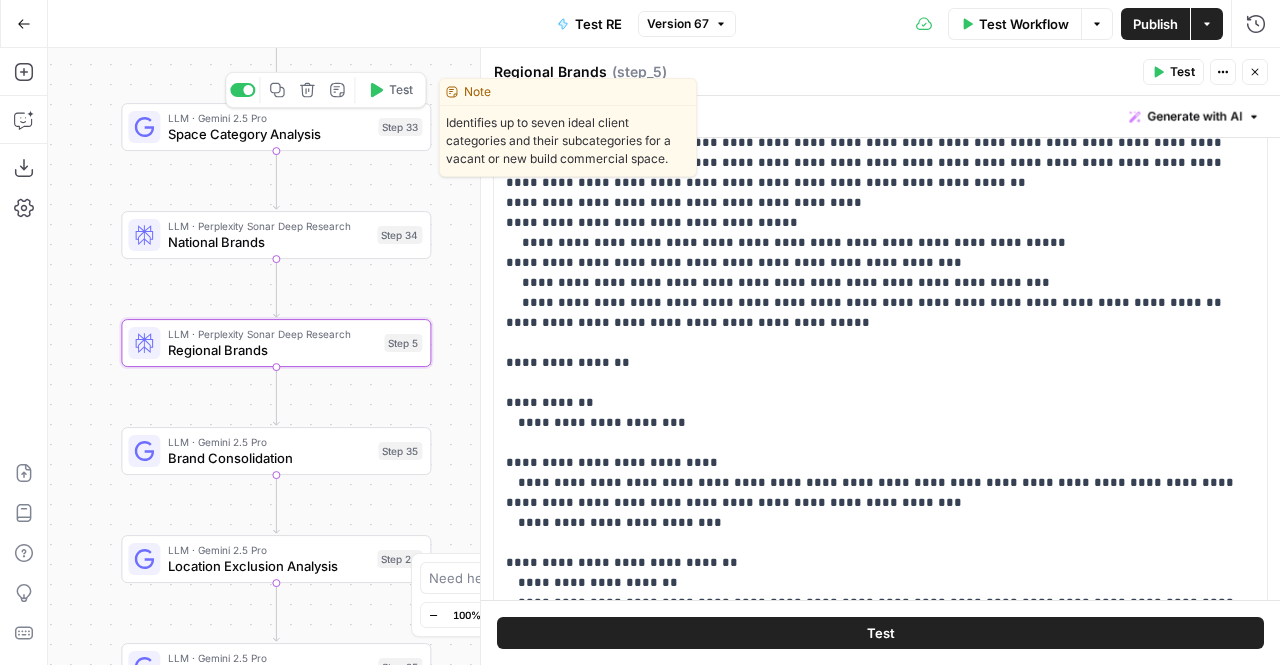 click on "Space Category Analysis" at bounding box center [269, 134] 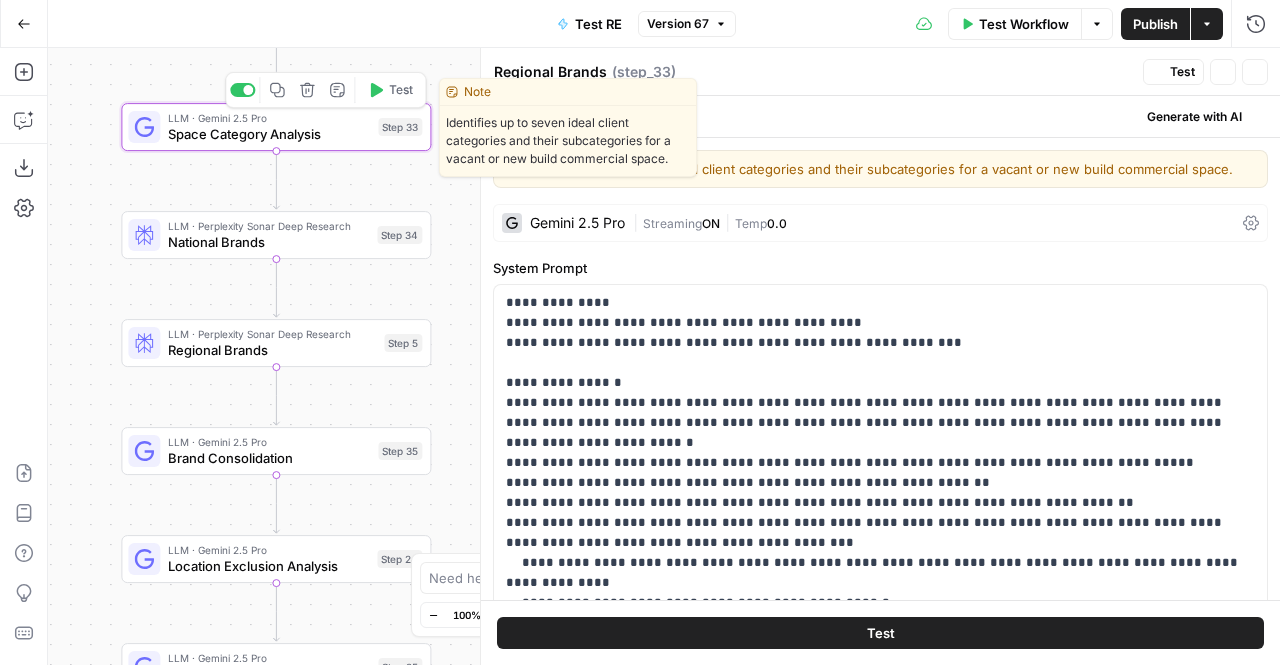 type on "Space Category Analysis" 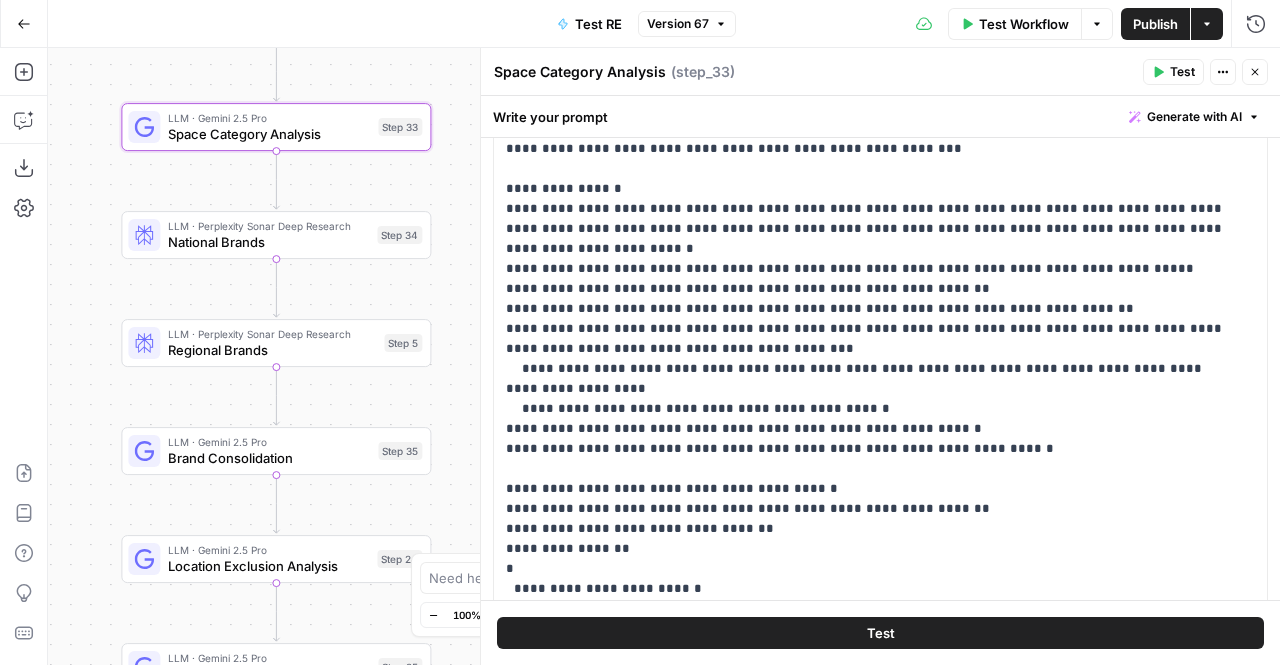 scroll, scrollTop: 194, scrollLeft: 0, axis: vertical 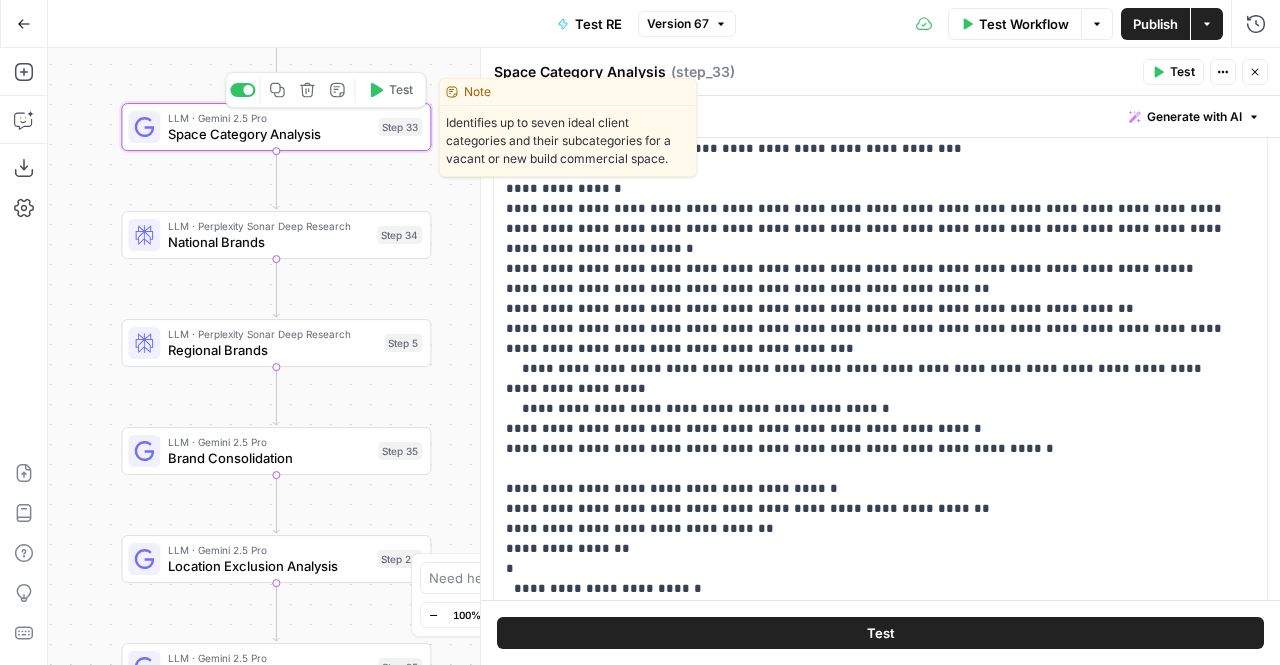 click 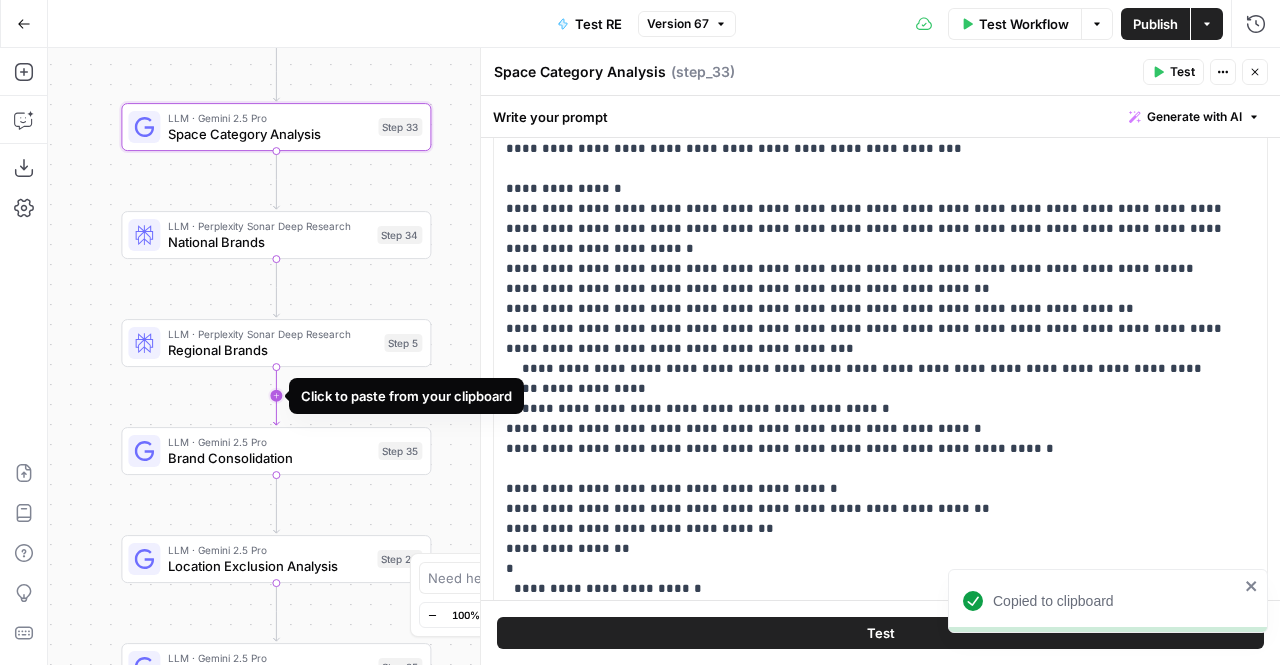 click 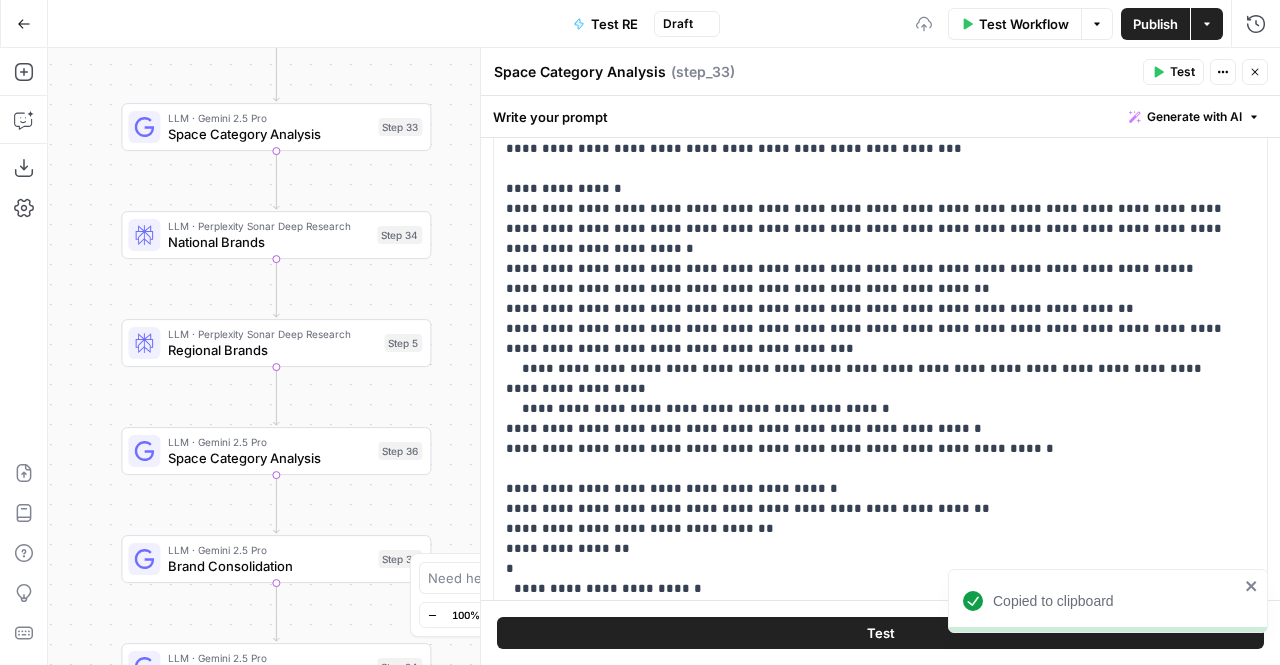 click on "LLM · Gemini 2.5 Pro" at bounding box center [269, 442] 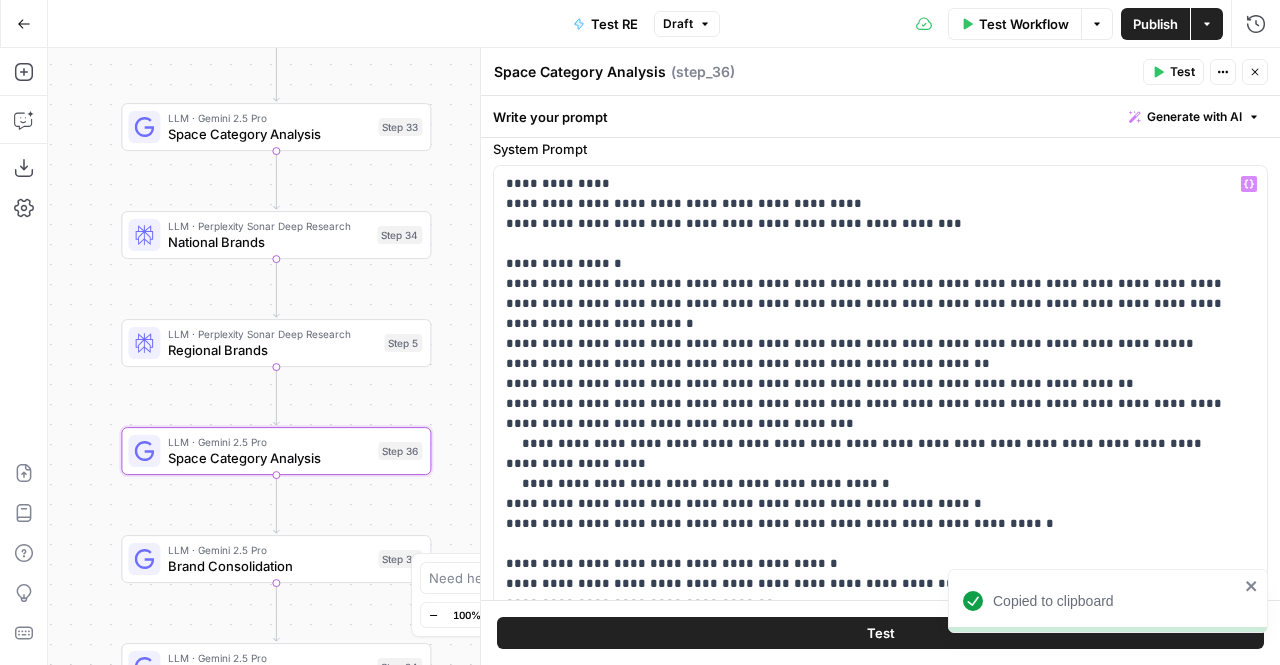 scroll, scrollTop: 0, scrollLeft: 0, axis: both 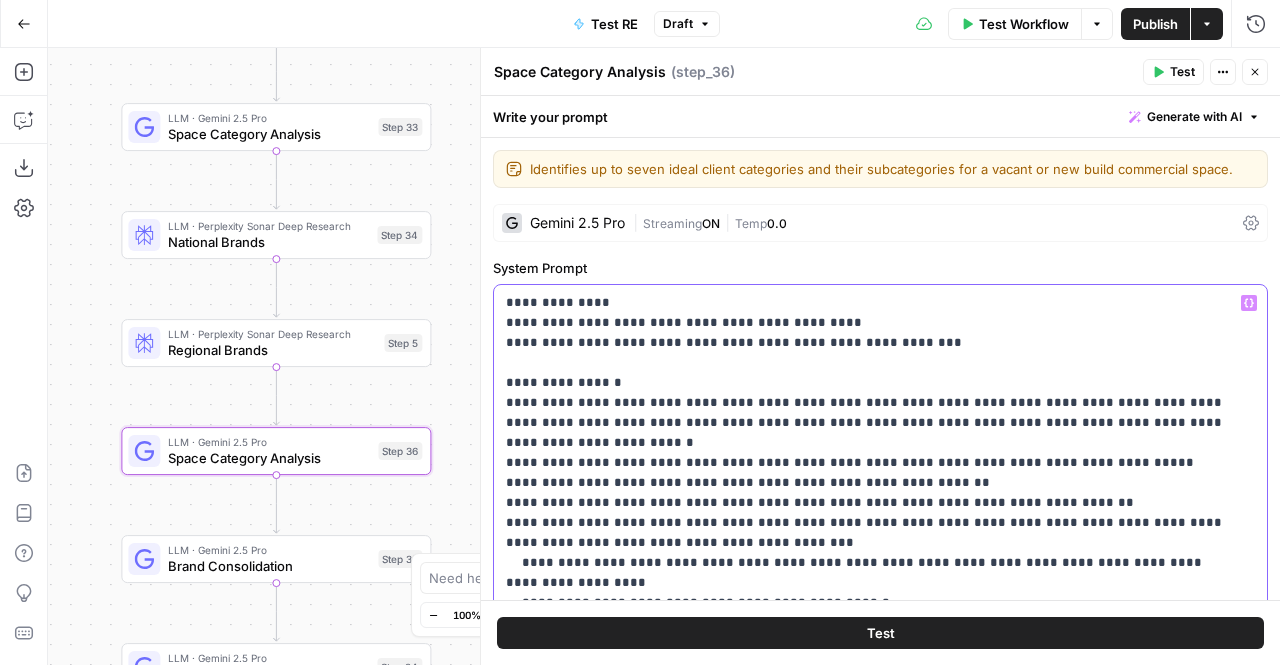 click on "**********" at bounding box center [873, 593] 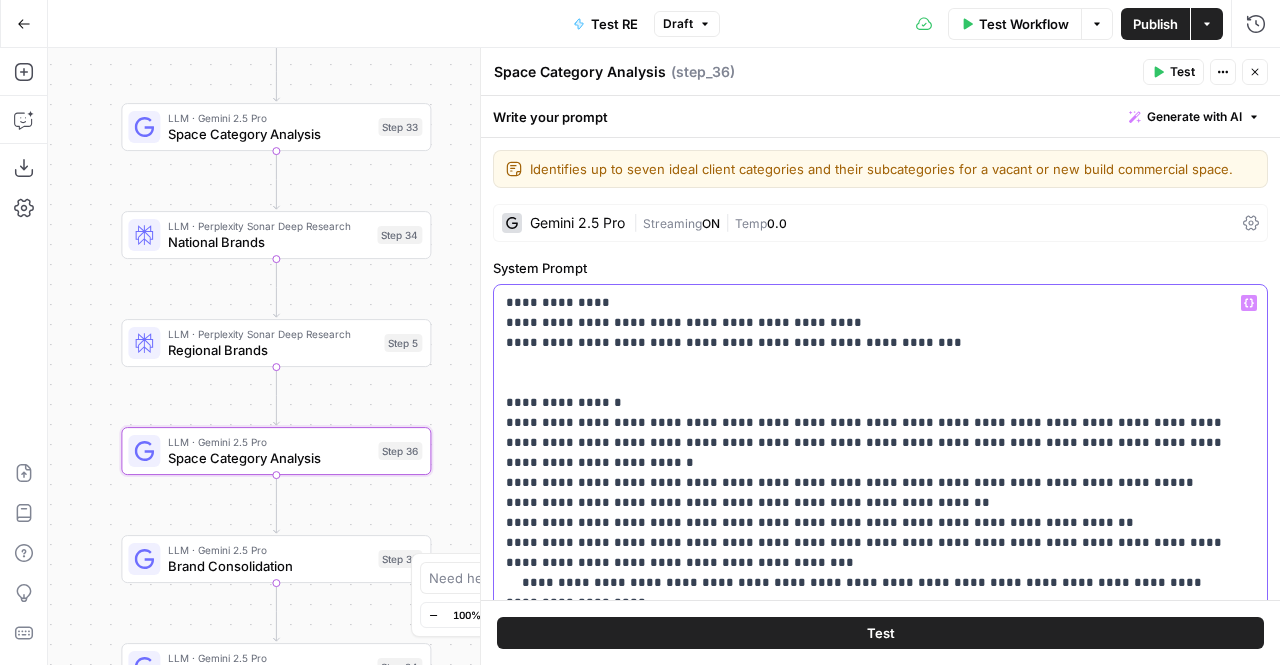 type 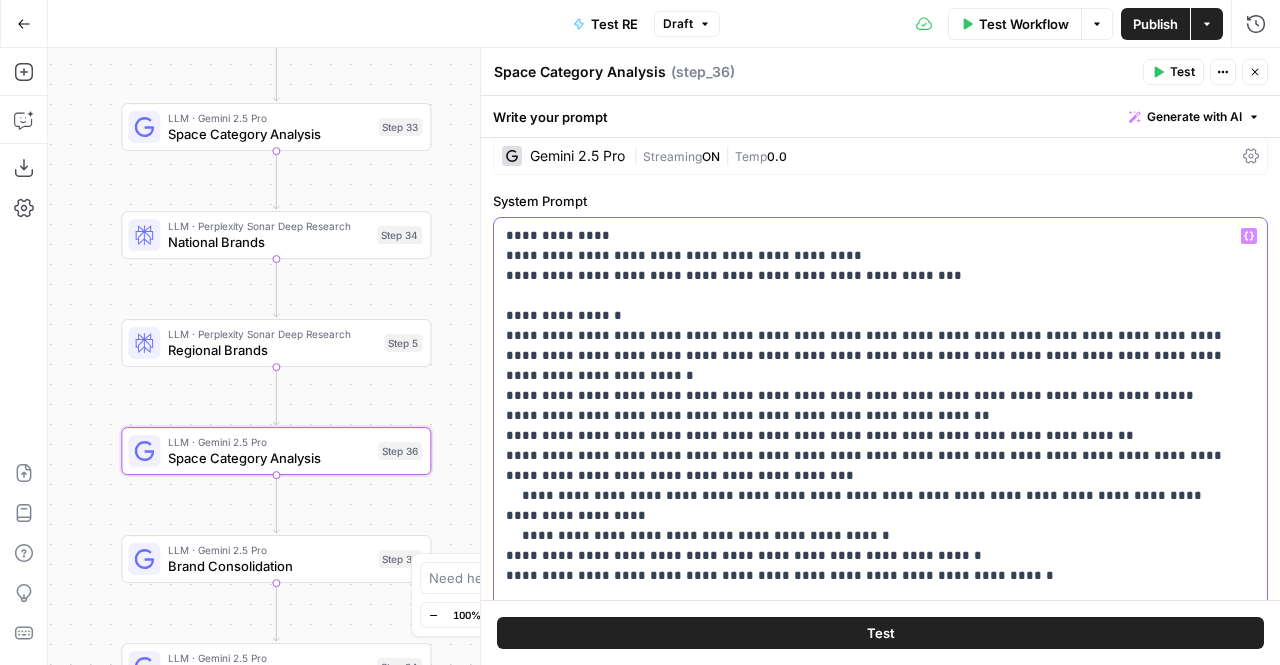 scroll, scrollTop: 66, scrollLeft: 0, axis: vertical 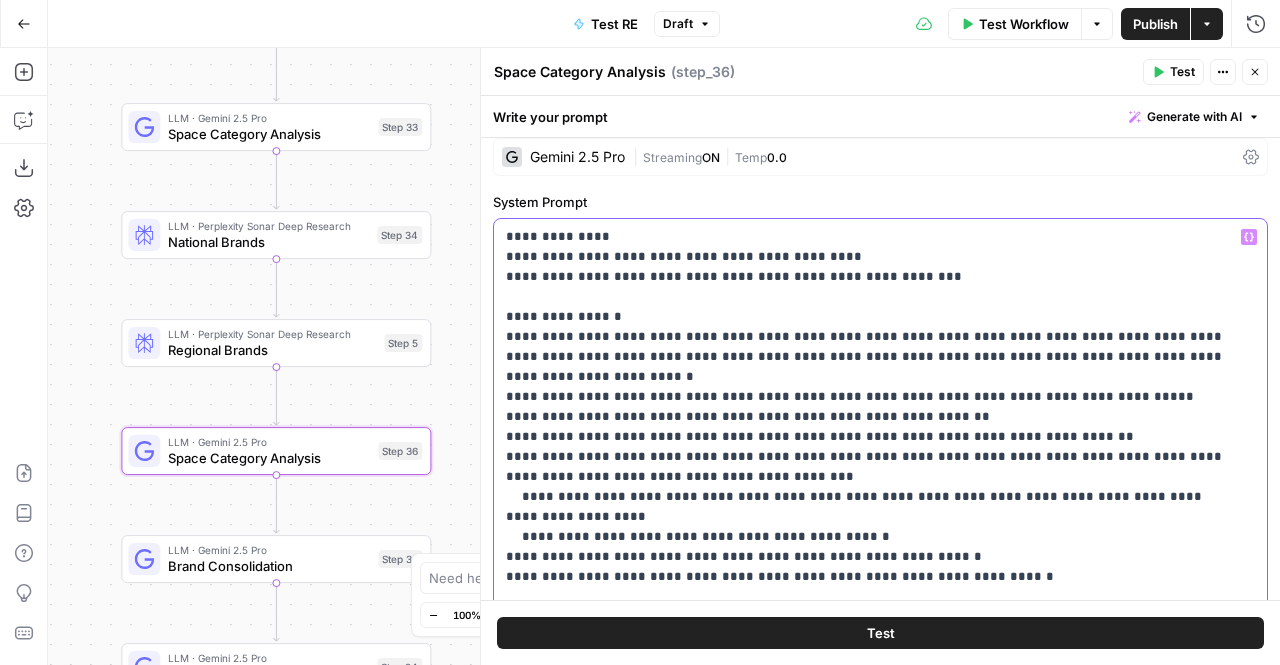 click on "**********" at bounding box center [873, 527] 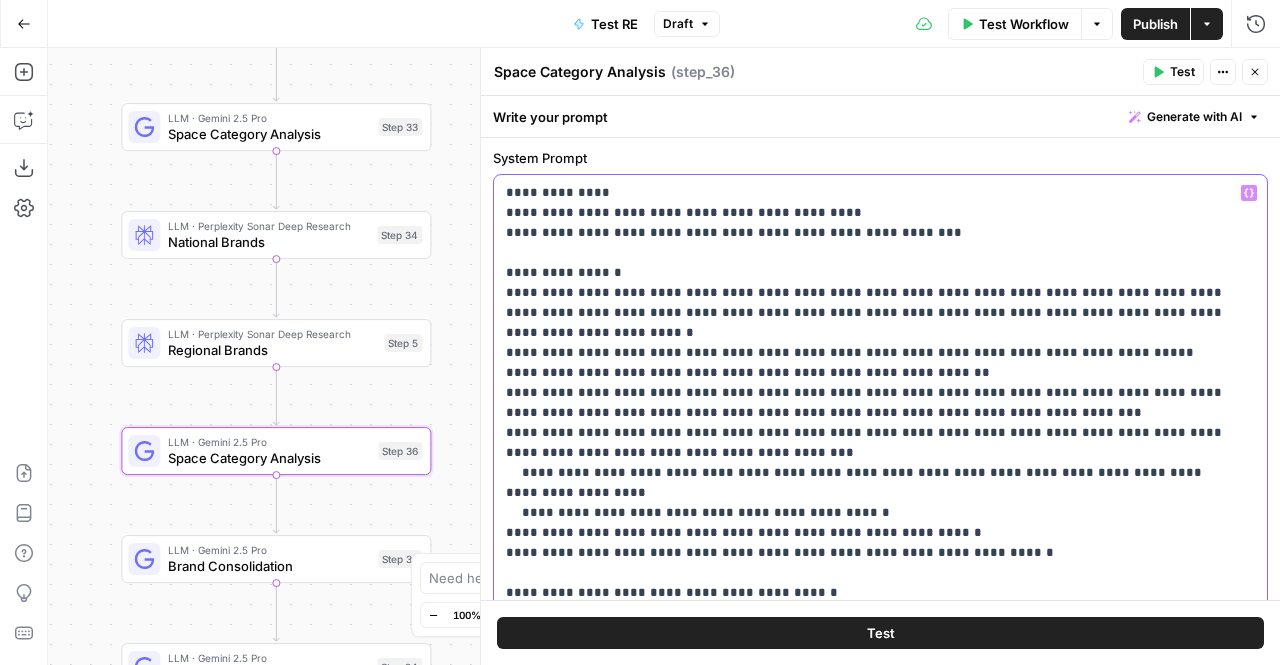 scroll, scrollTop: 110, scrollLeft: 0, axis: vertical 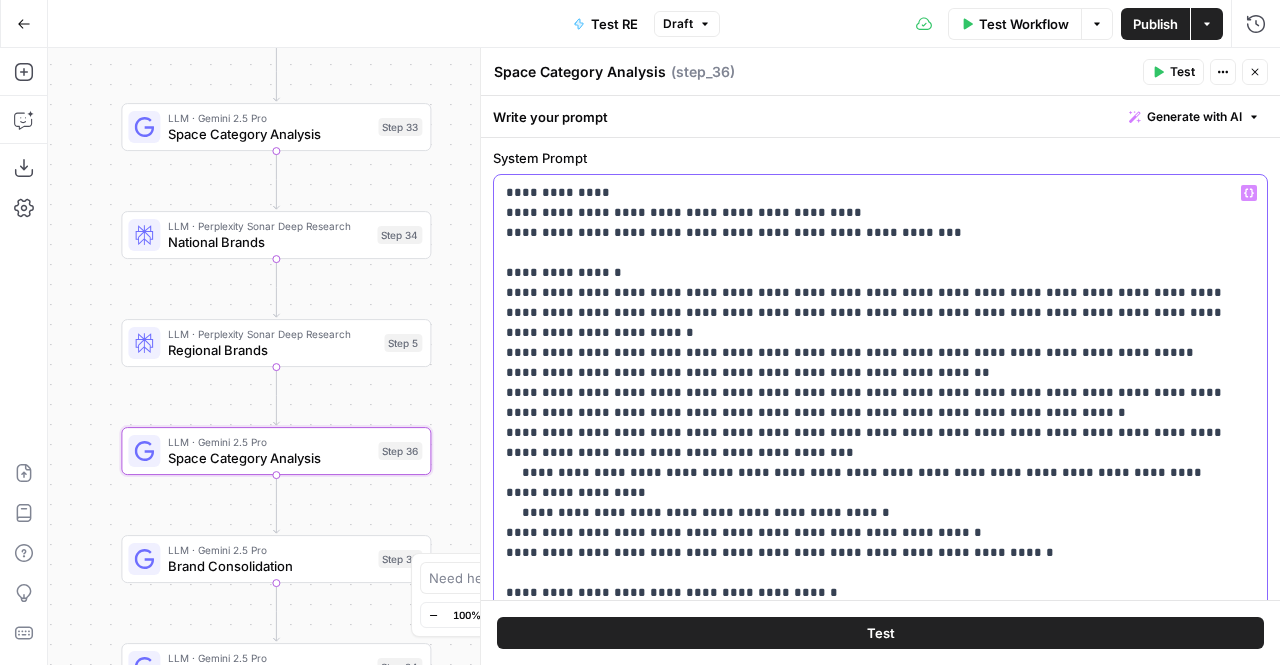 click on "**********" at bounding box center (873, 493) 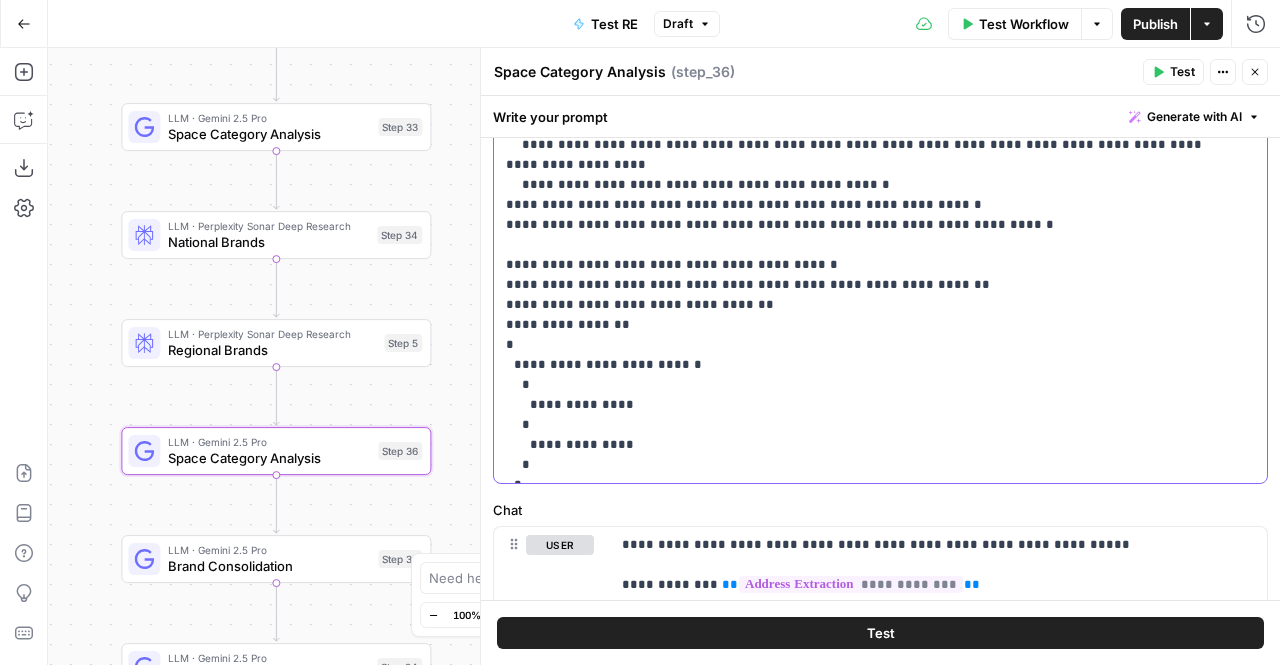 scroll, scrollTop: 730, scrollLeft: 0, axis: vertical 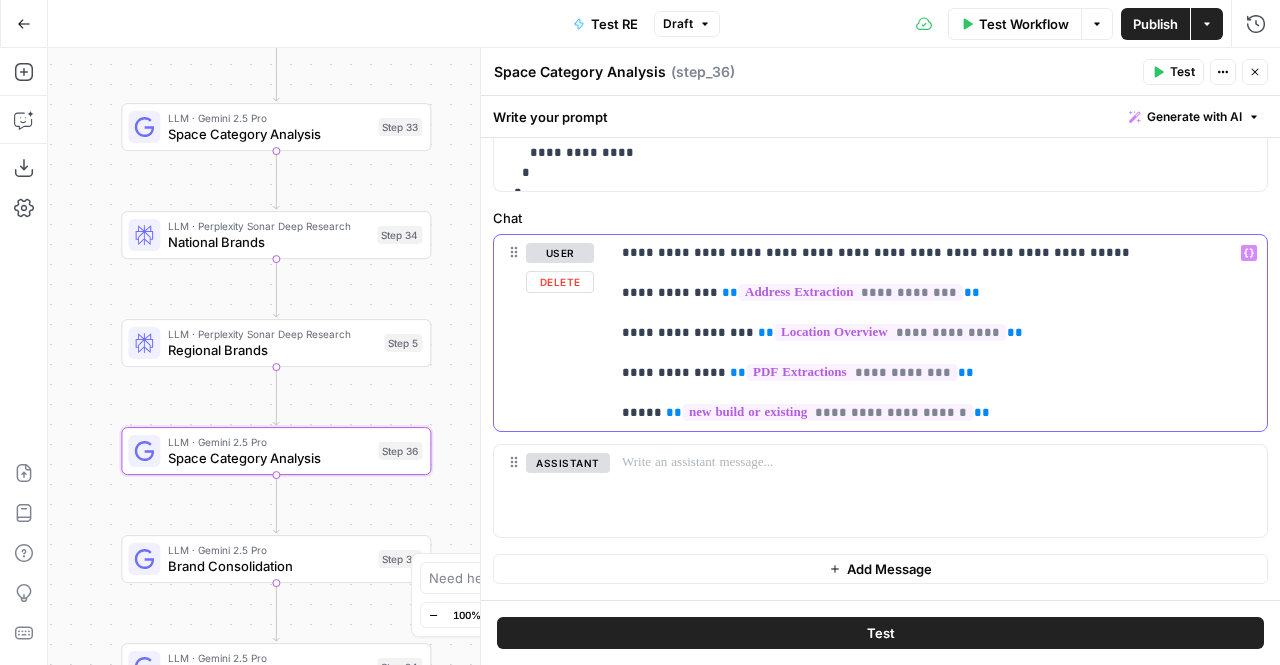click on "**********" at bounding box center [931, 333] 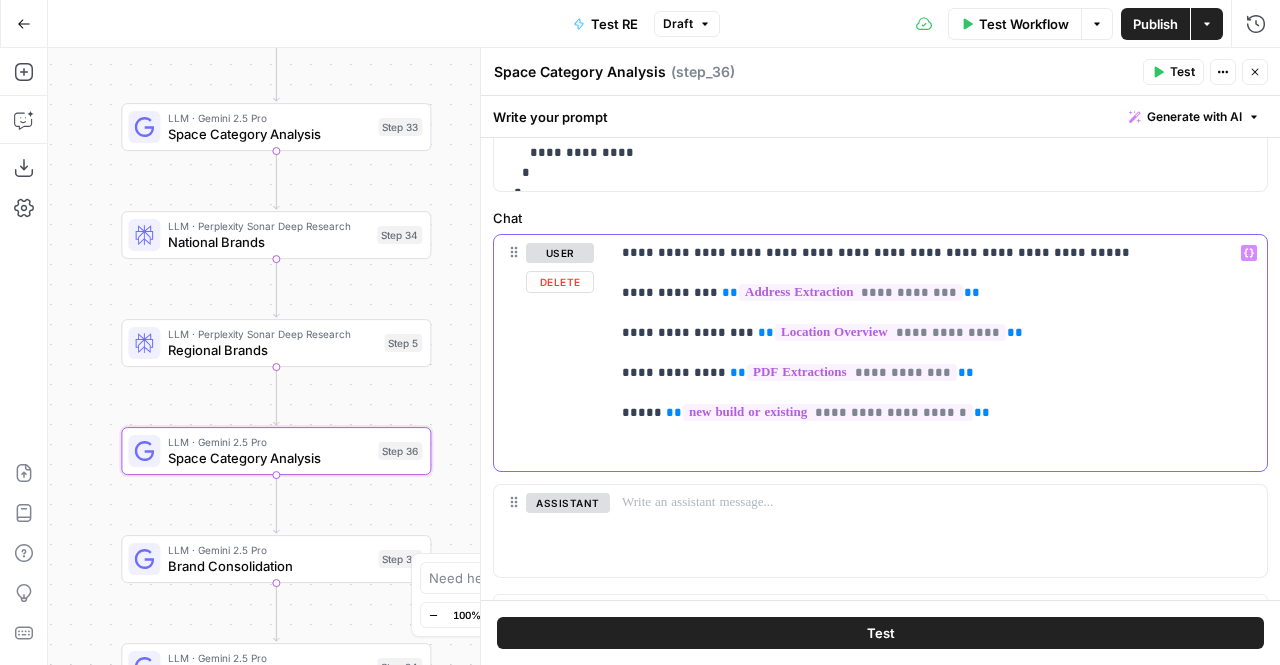 type 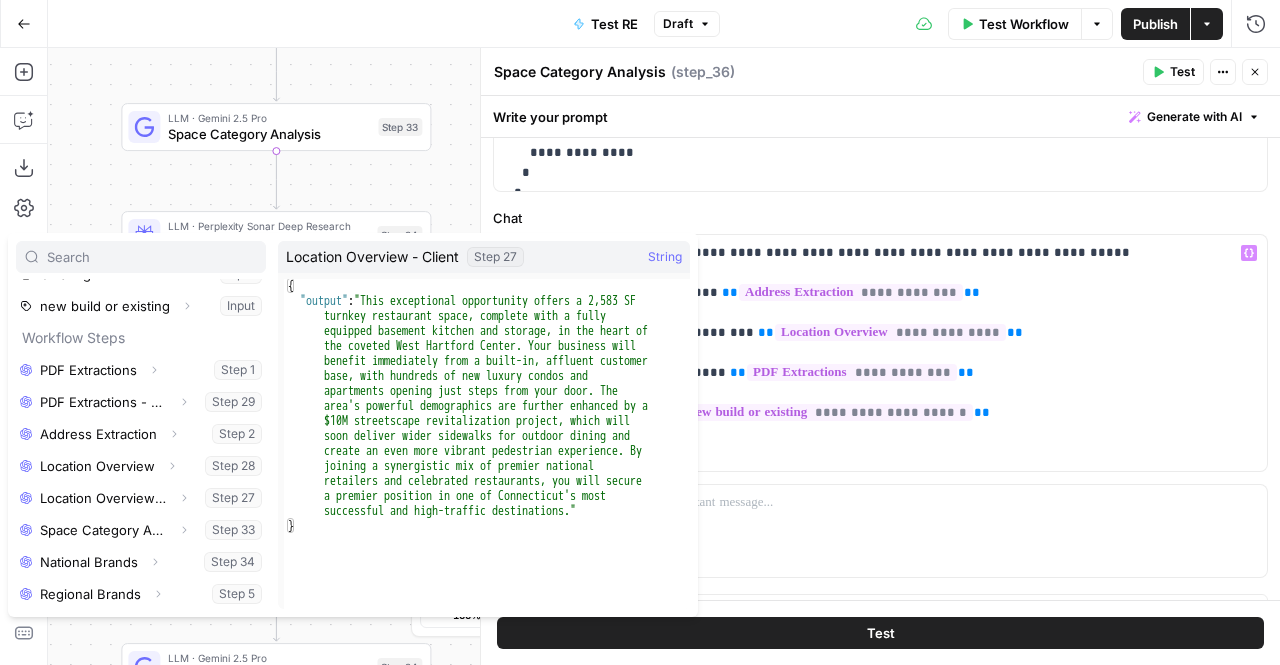scroll, scrollTop: 52, scrollLeft: 0, axis: vertical 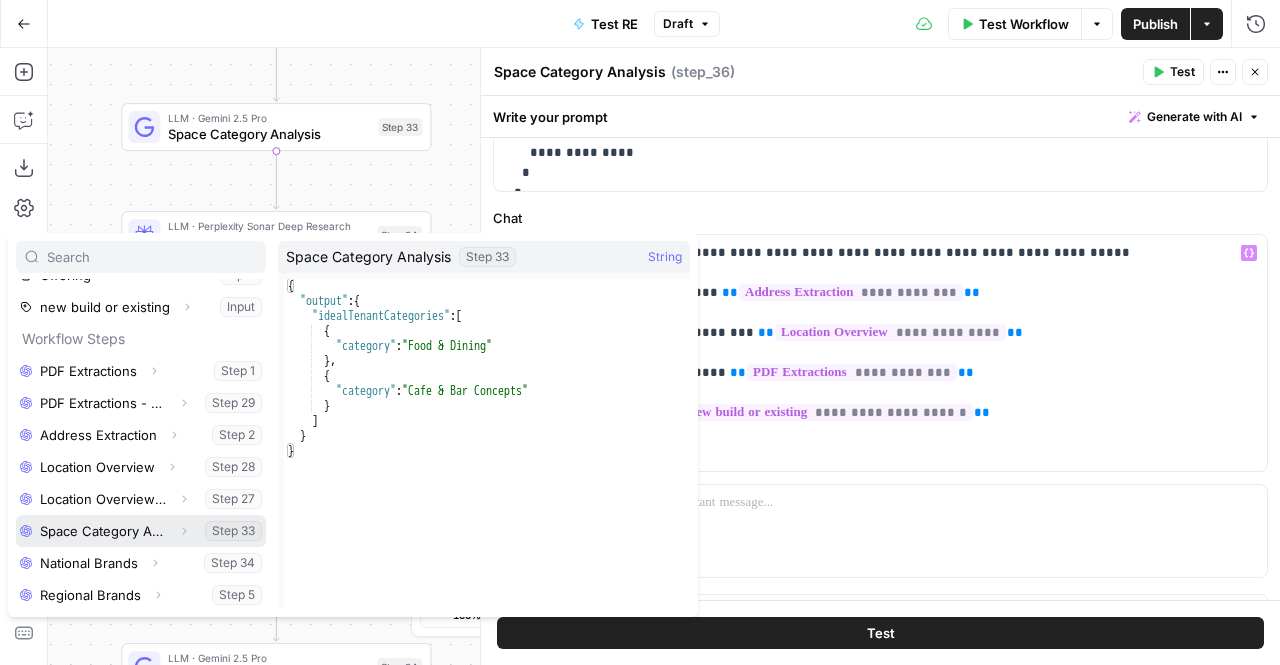 click at bounding box center [141, 531] 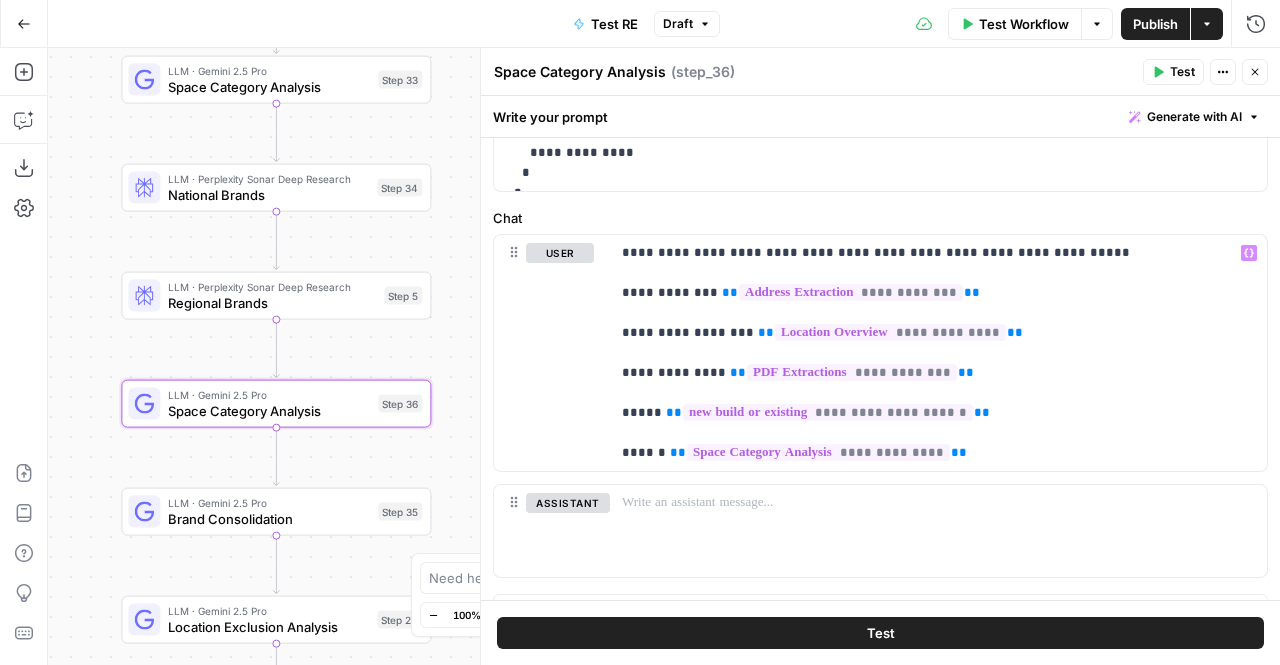 click on "Test" at bounding box center (880, 633) 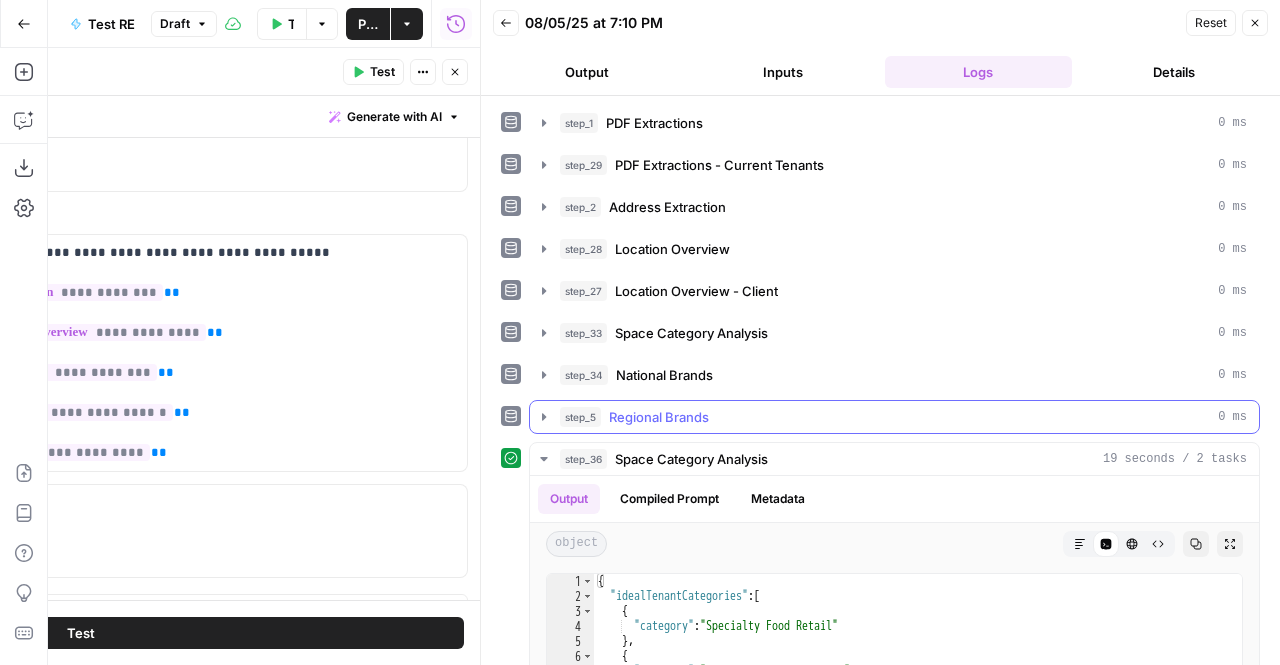 scroll, scrollTop: 107, scrollLeft: 0, axis: vertical 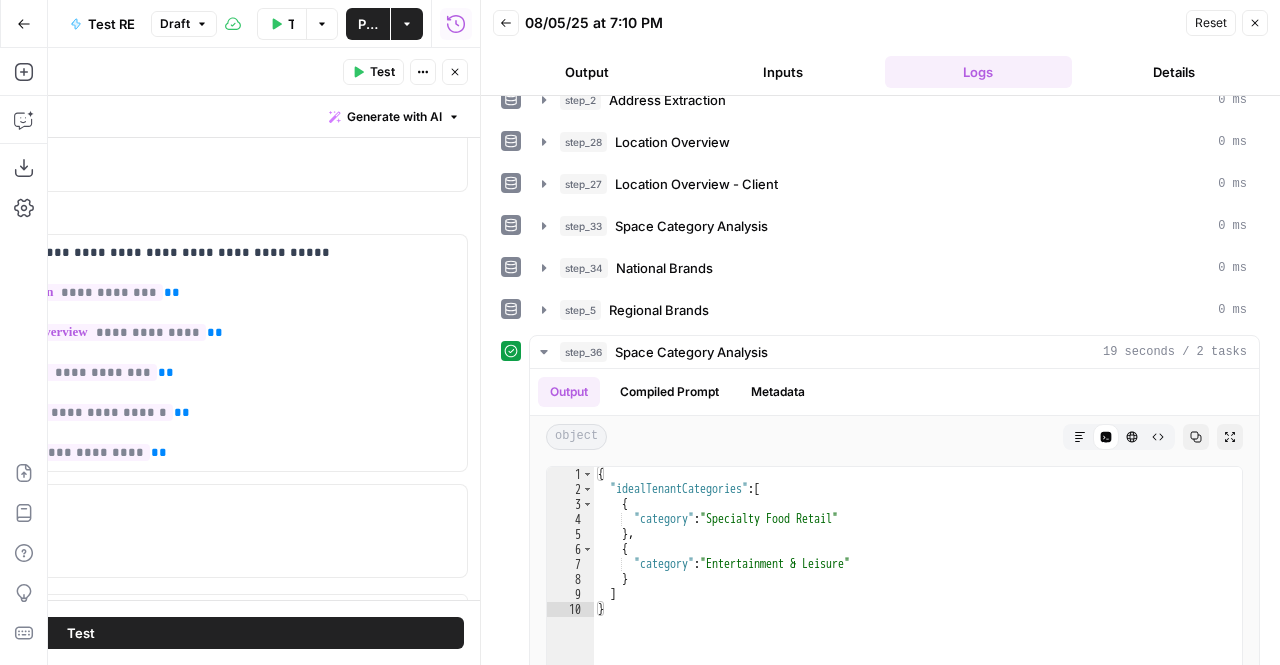 click 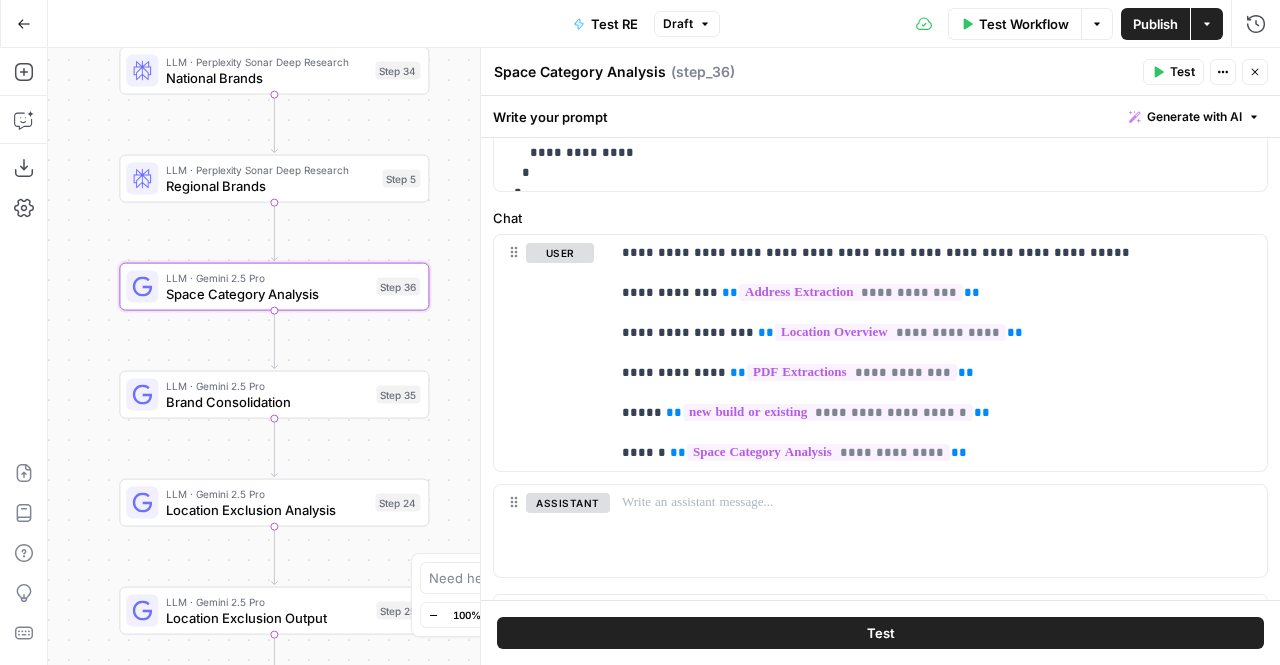 drag, startPoint x: 76, startPoint y: 383, endPoint x: 74, endPoint y: 266, distance: 117.01709 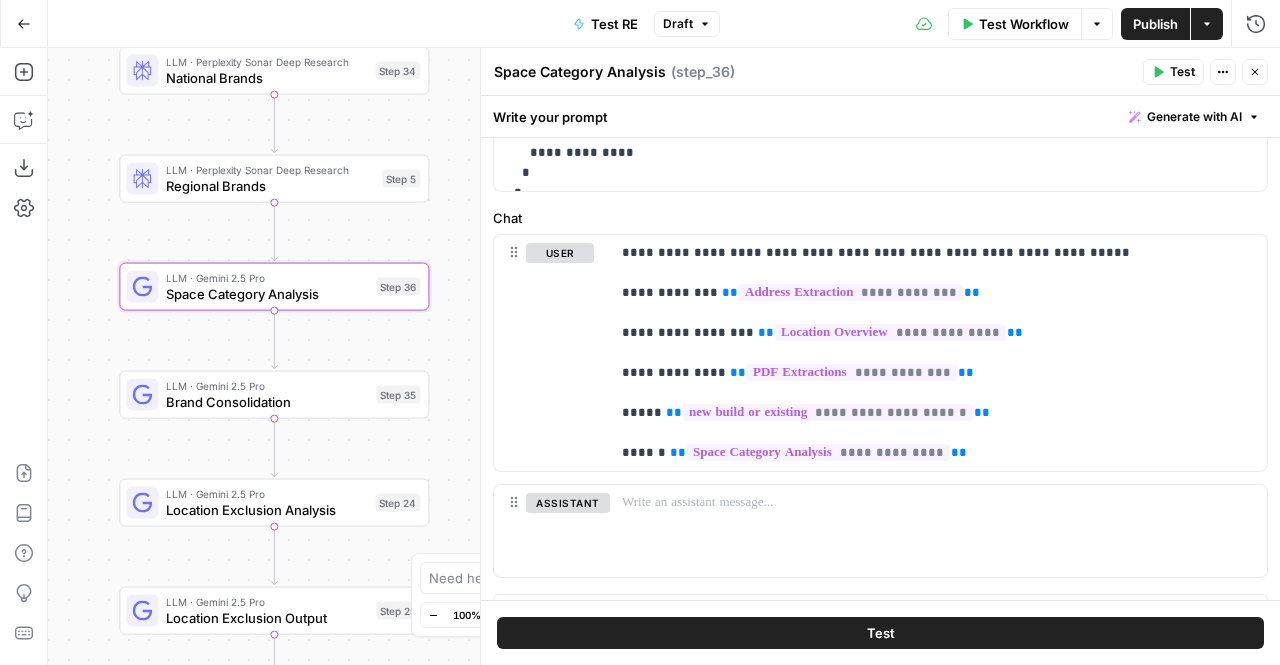 click on "Workflow Set Inputs Inputs LLM · Gemini 2.5 Pro PDF Extractions Step 1 LLM · Gemini 2.5 Pro PDF Extractions - Current Tenants Step 29 LLM · GPT-4.1 Address Extraction Step 2 LLM · Gemini 2.5 Pro Location Overview Step 28 LLM · Gemini 2.5 Pro Location Overview - Client Step 27 LLM · Gemini 2.5 Pro Space Category Analysis Step 33 LLM · Perplexity Sonar Deep Research National Brands Step 34 LLM · Perplexity Sonar Deep Research Regional Brands Step 5 LLM · Gemini 2.5 Pro Space Category Analysis Step 36 LLM · Gemini 2.5 Pro Brand Consolidation Step 35 LLM · Gemini 2.5 Pro Location Exclusion Analysis Step 24 LLM · Gemini 2.5 Pro Location Exclusion Output Step 25 LLM · Gemini 2.5 Pro Category Exclusion Analysis Step 20 LLM · Gemini 2.5 Pro Category Exclusion Output Step 21 LLM · Gemini 2.5 Pro Category Pitch Addition Step 22 Loop Iteration Iterate Through Tenant Categories Step 16 Drag & Drop Step Complete Write Liquid Text Category Combination Step 18 LLM · Gemini 2.5 Pro Top 10 List Step 9 Step 31" at bounding box center (664, 356) 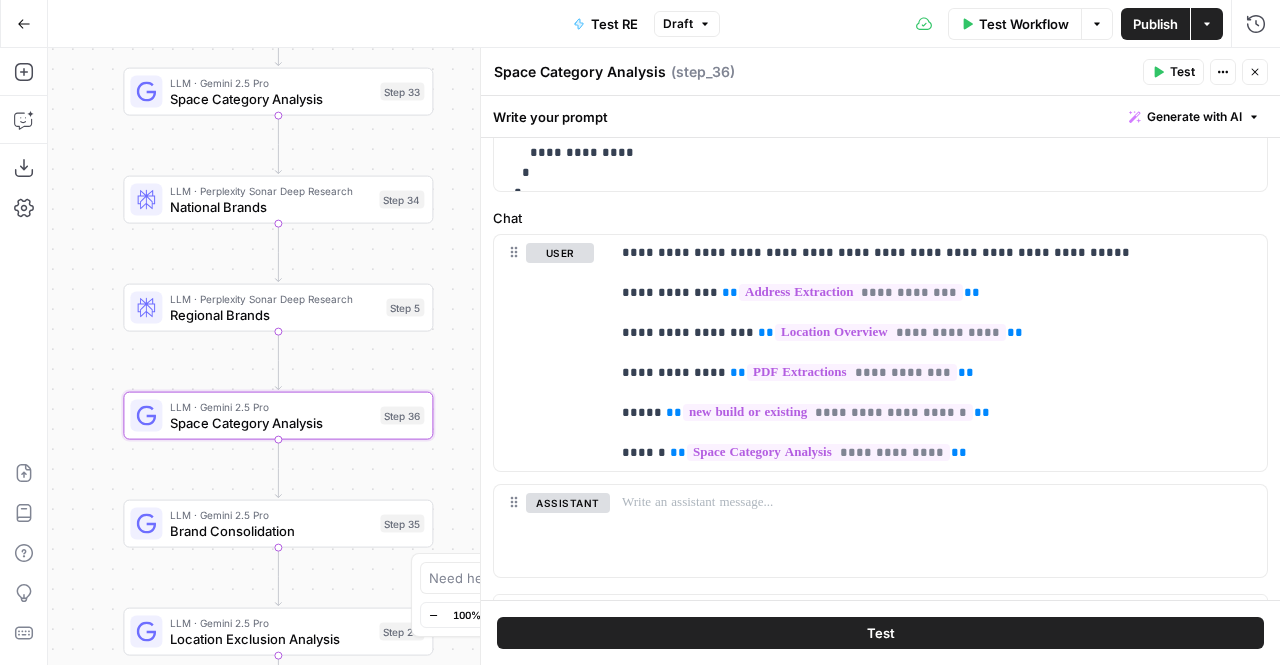 drag, startPoint x: 62, startPoint y: 246, endPoint x: 68, endPoint y: 387, distance: 141.12761 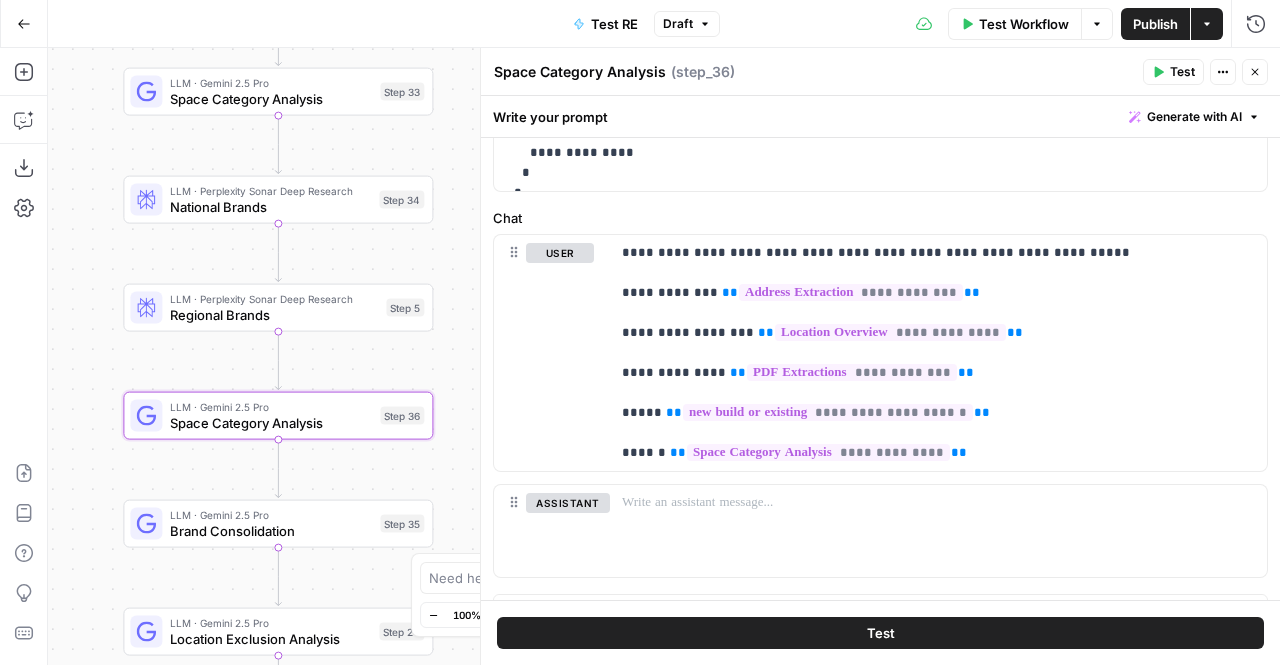 click on "Workflow Set Inputs Inputs LLM · Gemini 2.5 Pro PDF Extractions Step 1 LLM · Gemini 2.5 Pro PDF Extractions - Current Tenants Step 29 LLM · GPT-4.1 Address Extraction Step 2 LLM · Gemini 2.5 Pro Location Overview Step 28 LLM · Gemini 2.5 Pro Location Overview - Client Step 27 LLM · Gemini 2.5 Pro Space Category Analysis Step 33 LLM · Perplexity Sonar Deep Research National Brands Step 34 LLM · Perplexity Sonar Deep Research Regional Brands Step 5 LLM · Gemini 2.5 Pro Space Category Analysis Step 36 LLM · Gemini 2.5 Pro Brand Consolidation Step 35 LLM · Gemini 2.5 Pro Location Exclusion Analysis Step 24 LLM · Gemini 2.5 Pro Location Exclusion Output Step 25 LLM · Gemini 2.5 Pro Category Exclusion Analysis Step 20 LLM · Gemini 2.5 Pro Category Exclusion Output Step 21 LLM · Gemini 2.5 Pro Category Pitch Addition Step 22 Loop Iteration Iterate Through Tenant Categories Step 16 Drag & Drop Step Complete Write Liquid Text Category Combination Step 18 LLM · Gemini 2.5 Pro Top 10 List Step 9 Step 31" at bounding box center (664, 356) 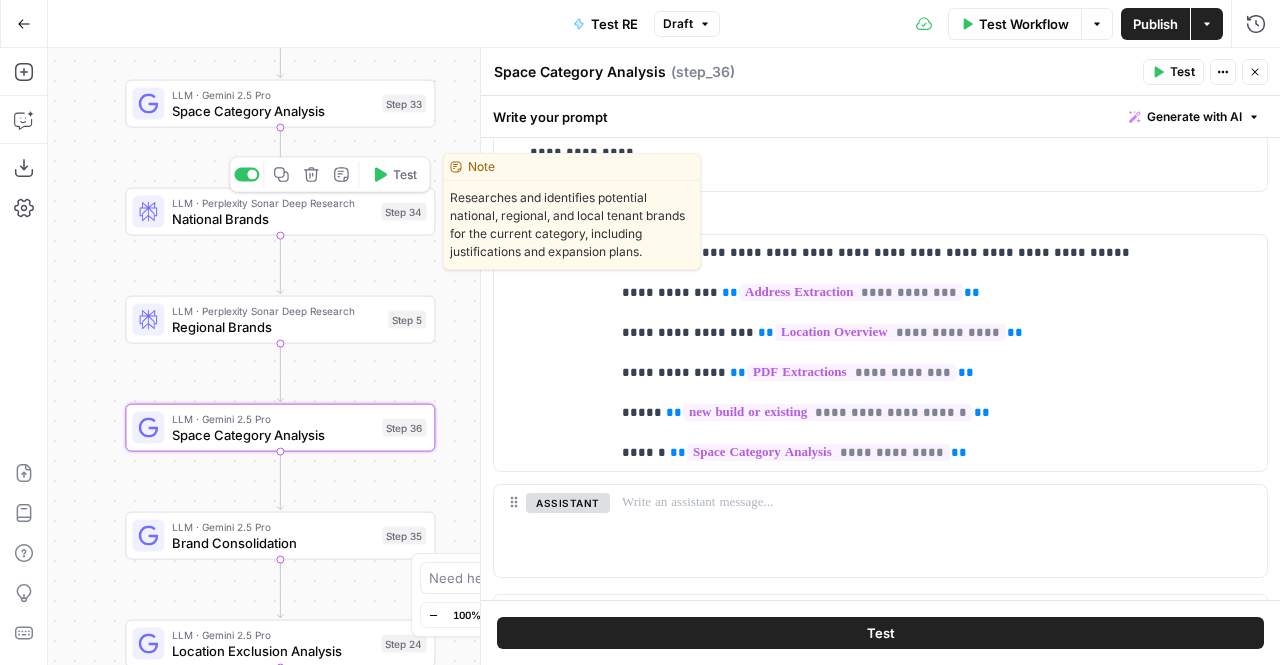 click 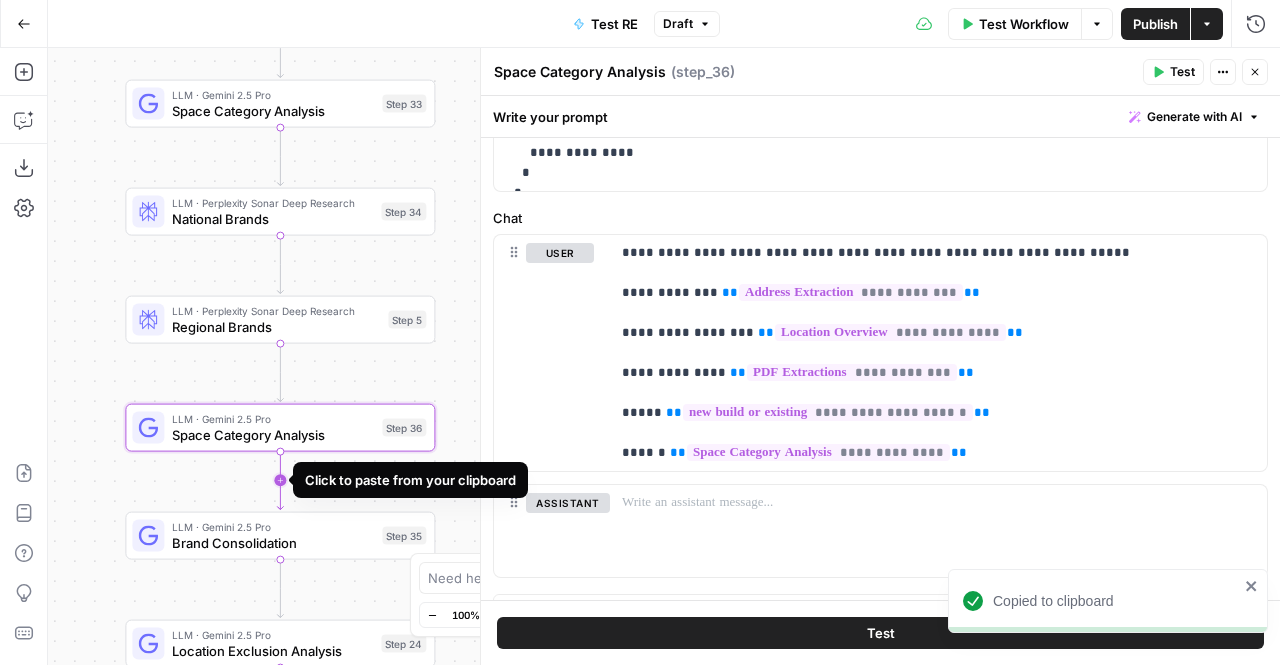 click 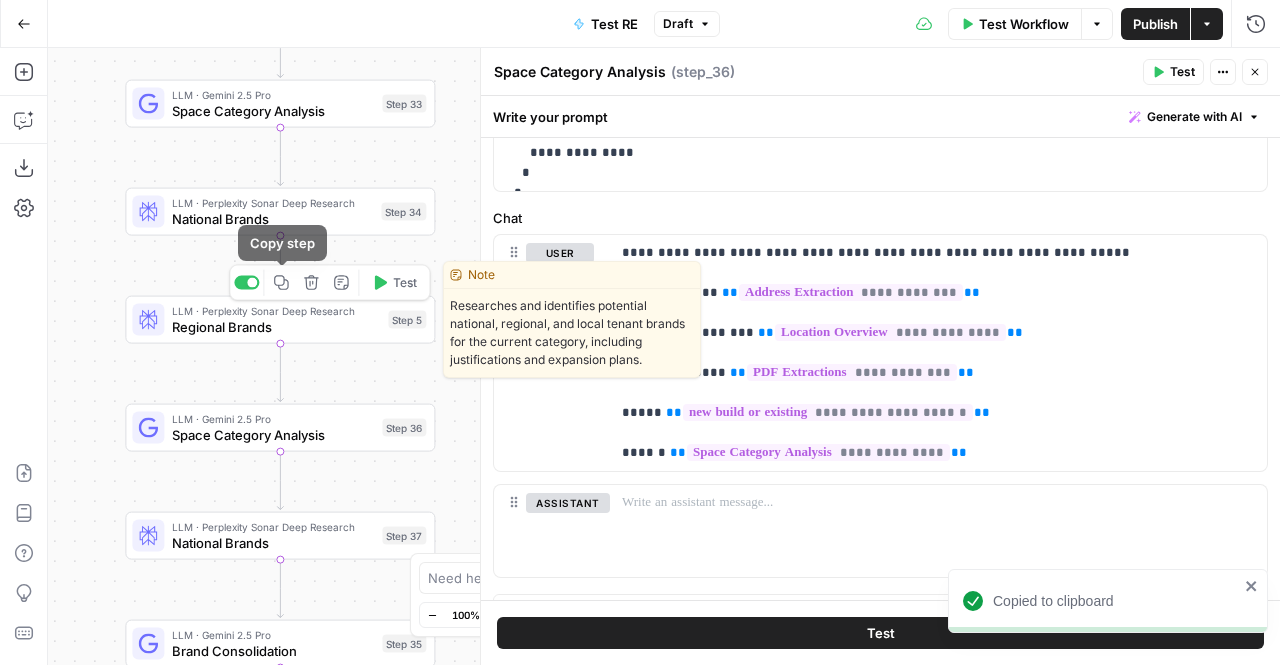 click 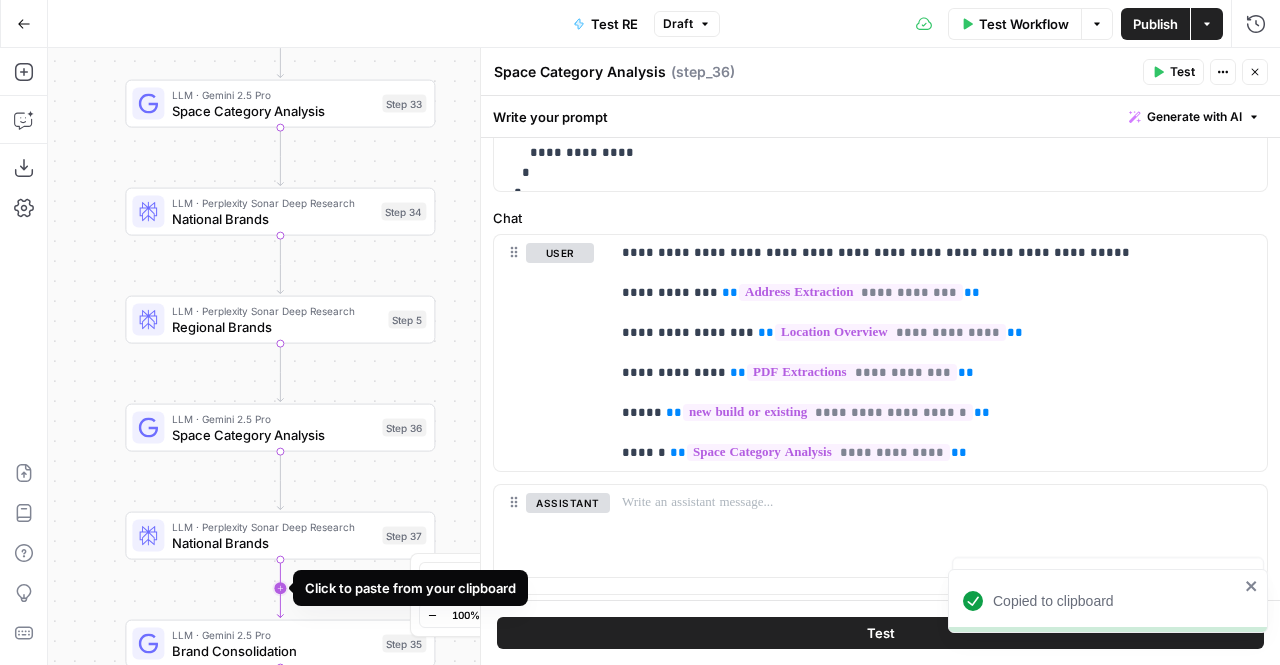 click 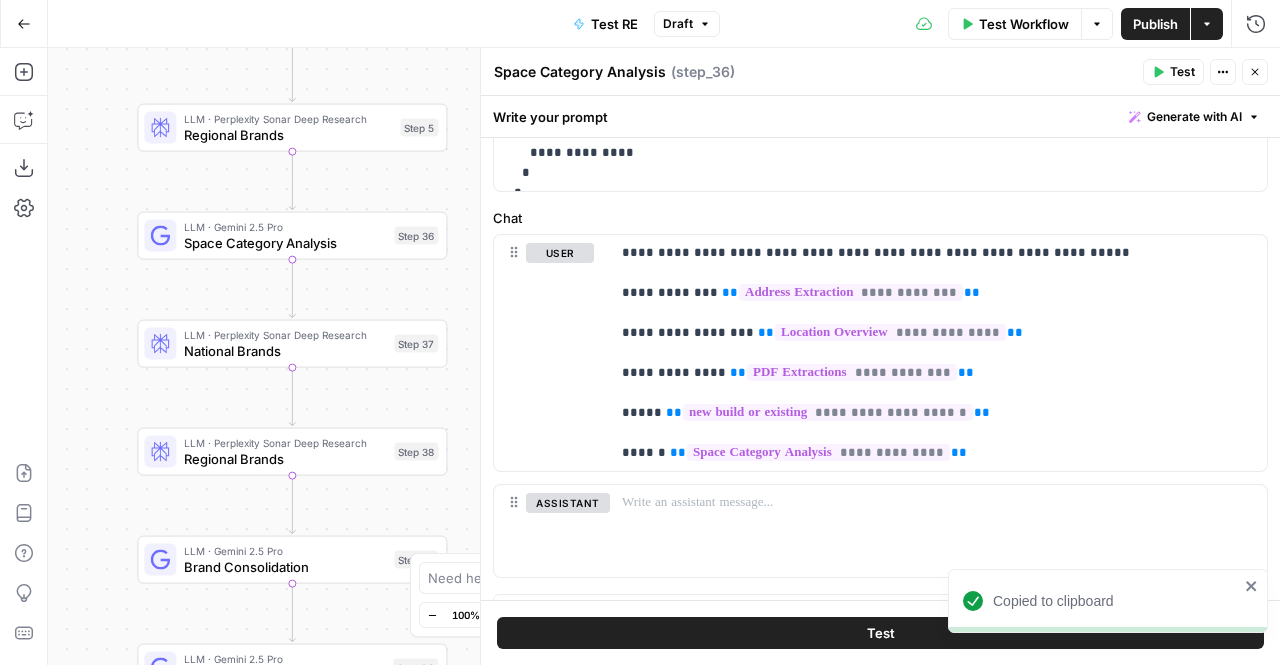 drag, startPoint x: 100, startPoint y: 471, endPoint x: 111, endPoint y: 279, distance: 192.31485 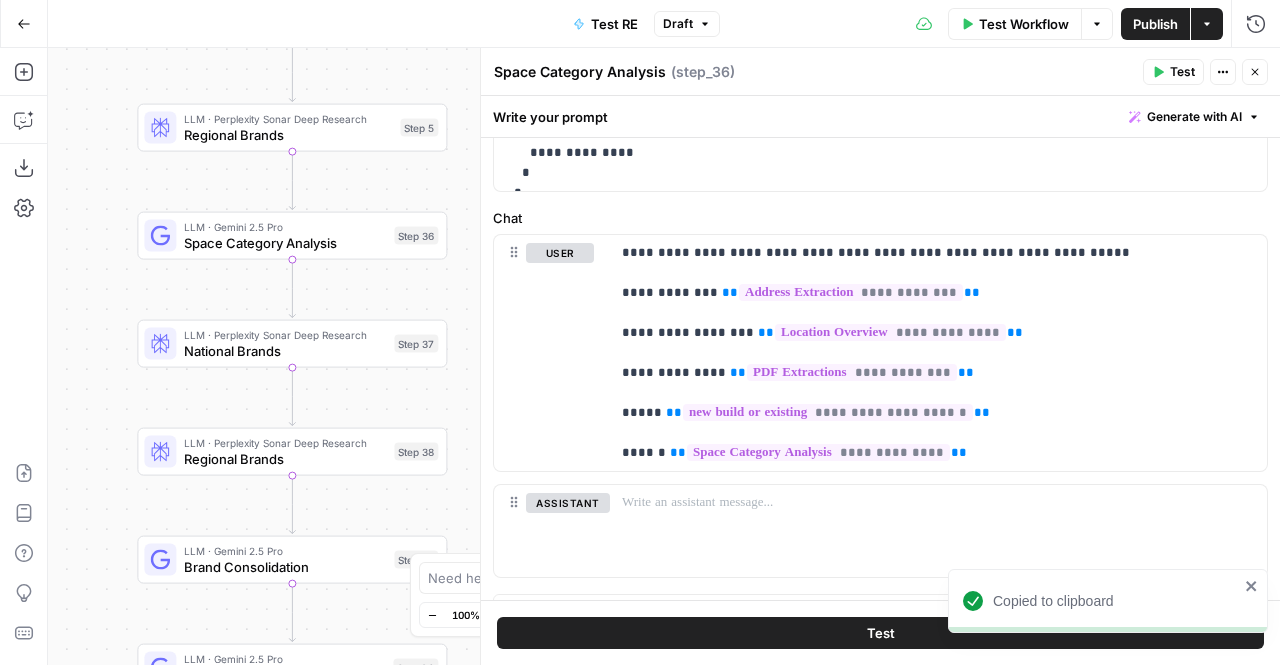 click on "Workflow Set Inputs Inputs LLM · Gemini 2.5 Pro PDF Extractions Step 1 LLM · Gemini 2.5 Pro PDF Extractions - Current Tenants Step 29 LLM · GPT-4.1 Address Extraction Step 2 LLM · Gemini 2.5 Pro Location Overview Step 28 LLM · Gemini 2.5 Pro Location Overview - Client Step 27 LLM · Gemini 2.5 Pro Space Category Analysis Step 33 LLM · Perplexity Sonar Deep Research National Brands Step 34 LLM · Perplexity Sonar Deep Research Regional Brands Step 5 LLM · Gemini 2.5 Pro Space Category Analysis Step 36 LLM · Perplexity Sonar Deep Research National Brands Step 37 LLM · Perplexity Sonar Deep Research Regional Brands Step 38 LLM · Gemini 2.5 Pro Brand Consolidation Step 35 LLM · Gemini 2.5 Pro Location Exclusion Analysis Step 24 LLM · Gemini 2.5 Pro Location Exclusion Output Step 25 LLM · Gemini 2.5 Pro Category Exclusion Analysis Step 20 LLM · Gemini 2.5 Pro Category Exclusion Output Step 21 LLM · Gemini 2.5 Pro Category Pitch Addition Step 22 Loop Iteration Iterate Through Tenant Categories Step 9" at bounding box center (664, 356) 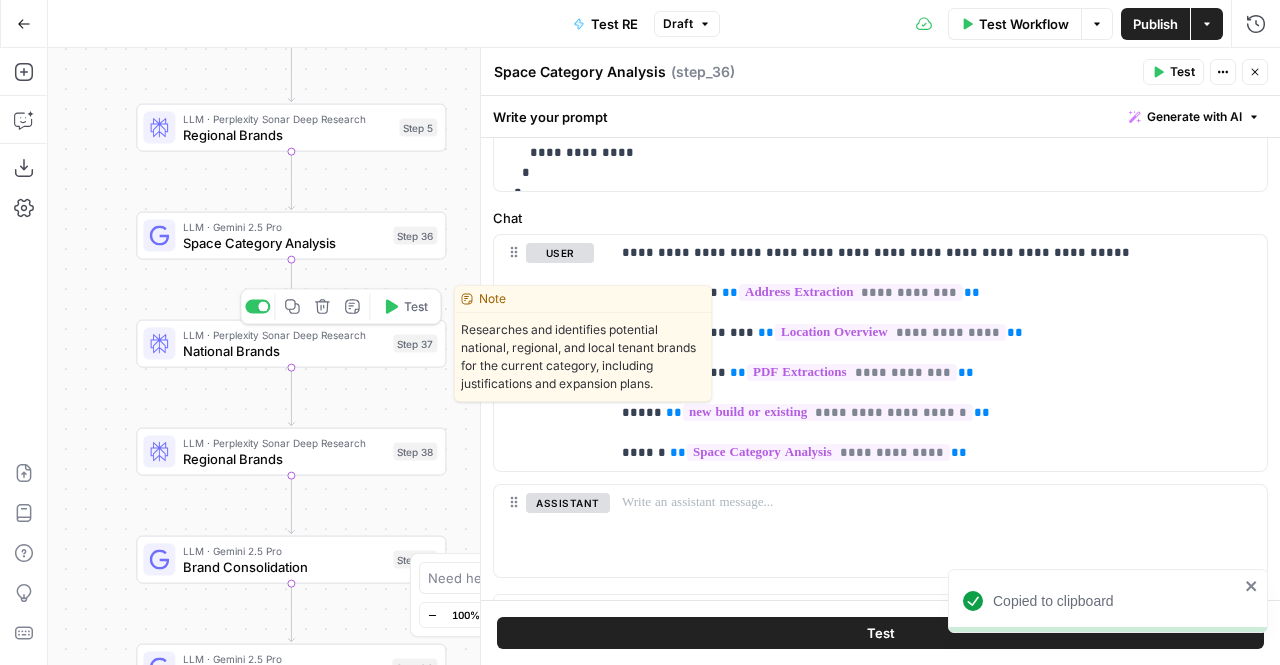 click on "LLM · Perplexity Sonar Deep Research" at bounding box center [284, 335] 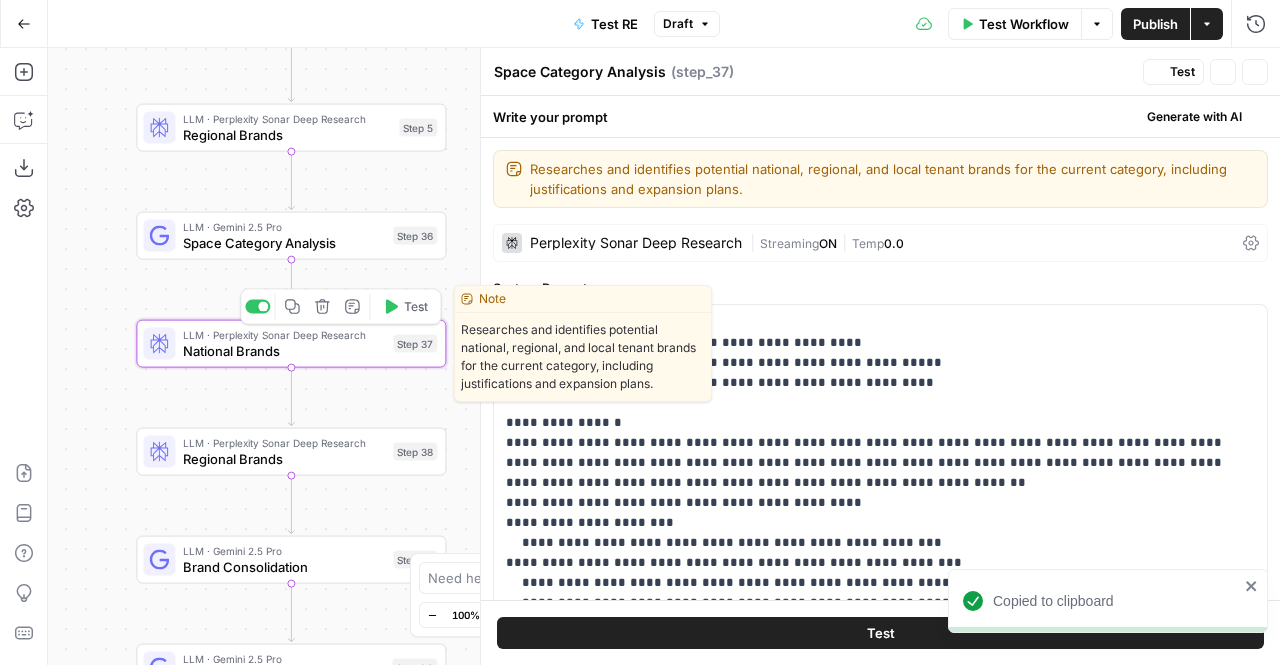 type on "National Brands" 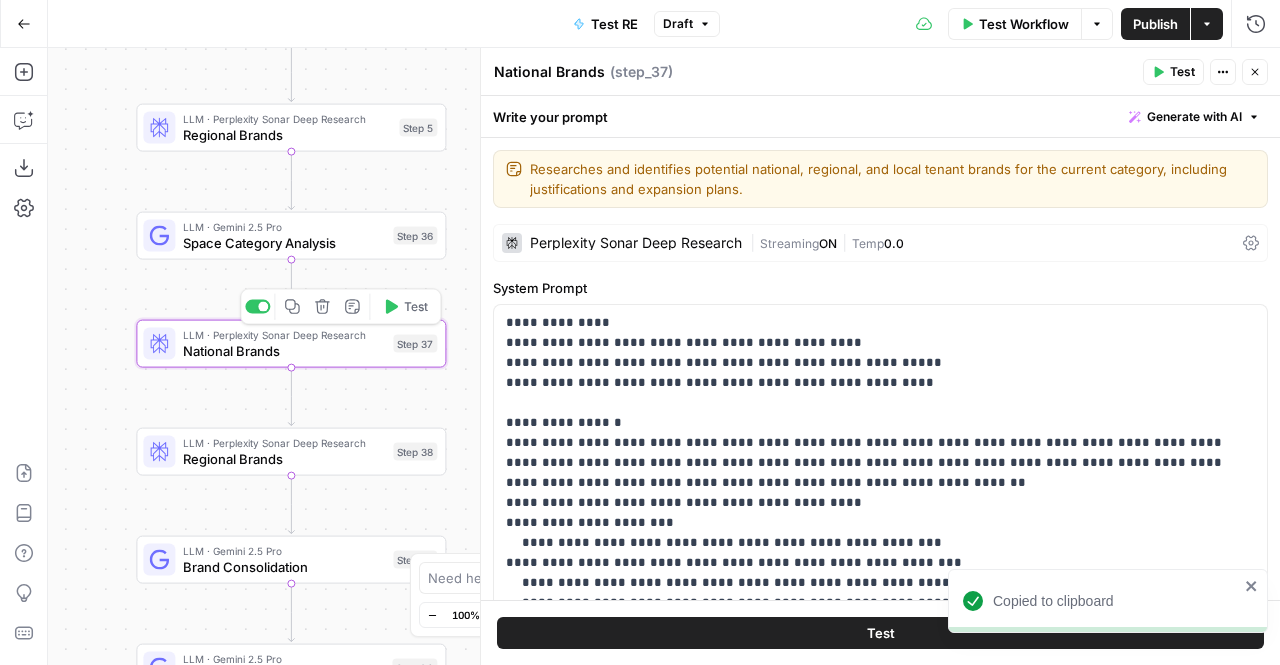 scroll, scrollTop: 830, scrollLeft: 0, axis: vertical 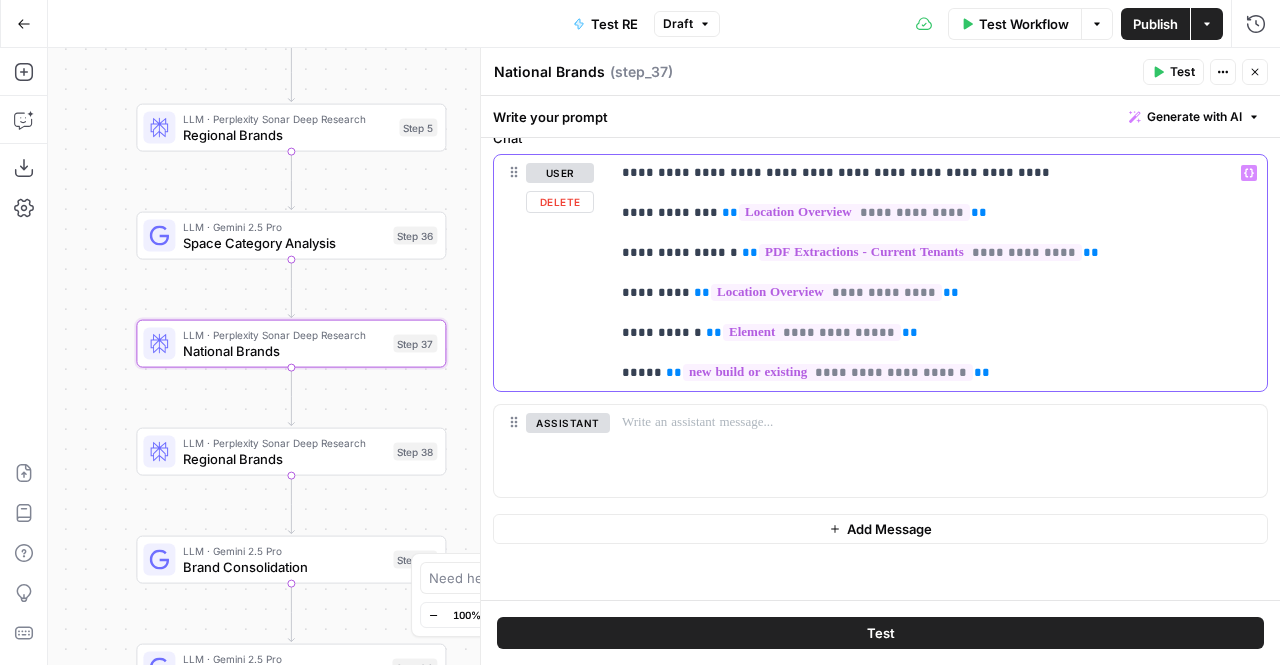 click on "**********" at bounding box center [812, 332] 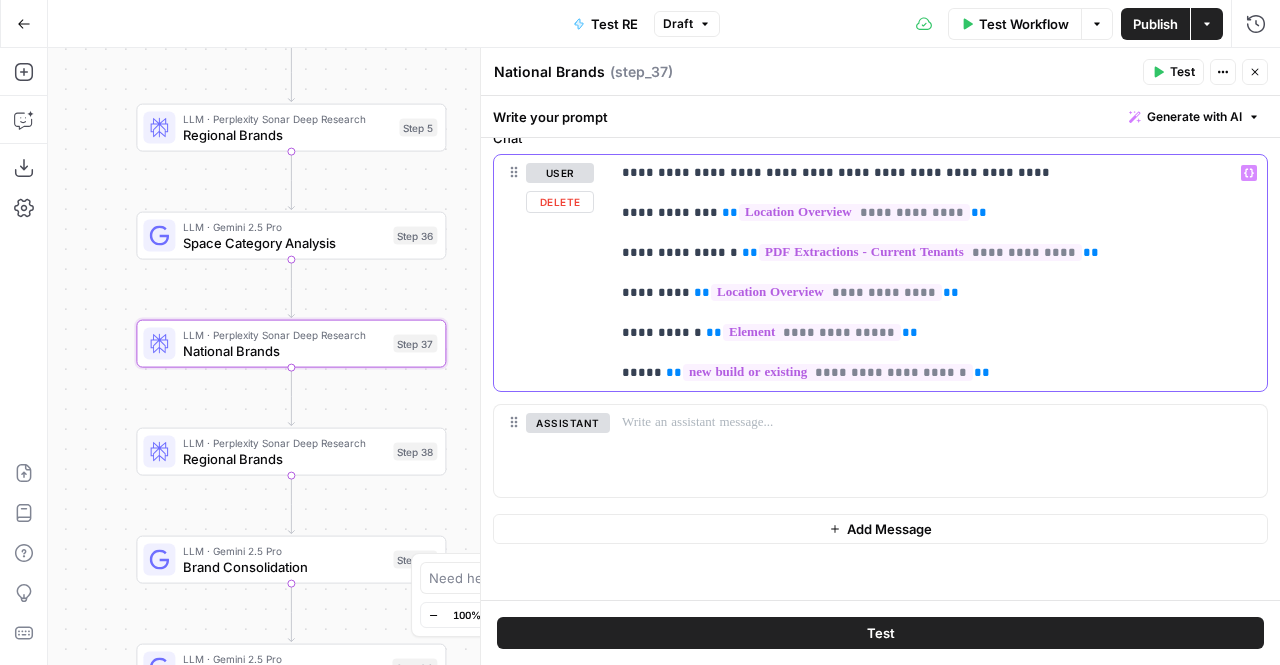 type 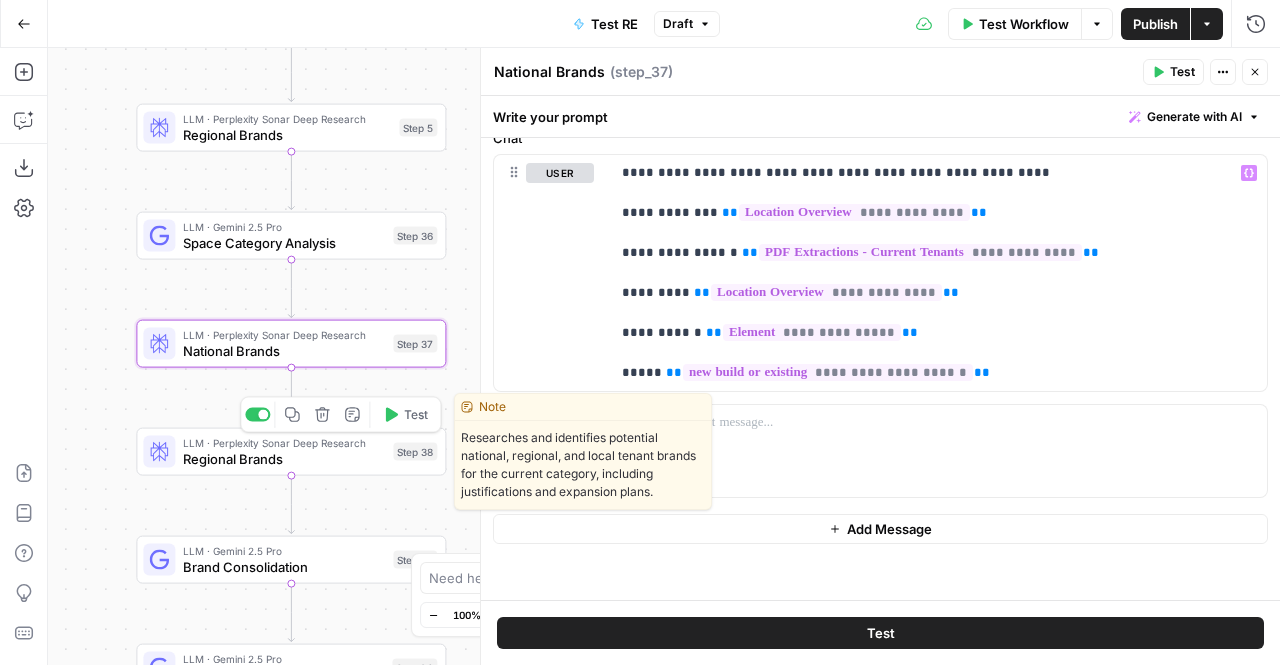 click on "Regional Brands" at bounding box center (284, 459) 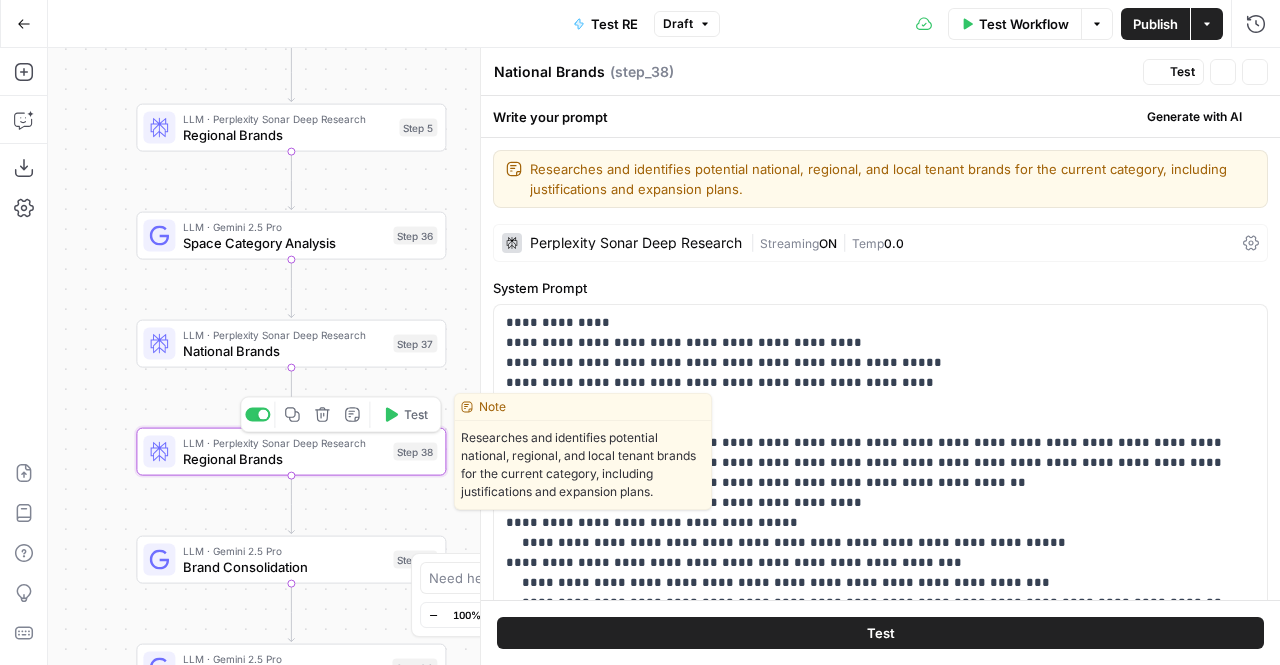 type on "Regional Brands" 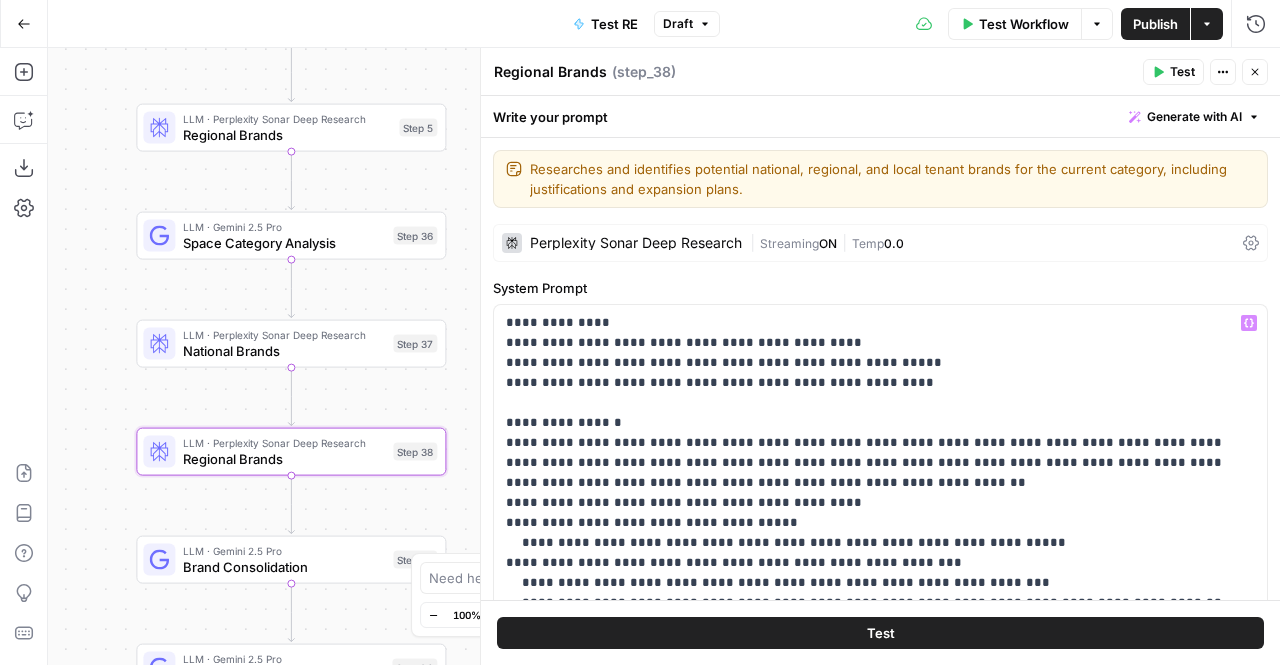 scroll, scrollTop: 830, scrollLeft: 0, axis: vertical 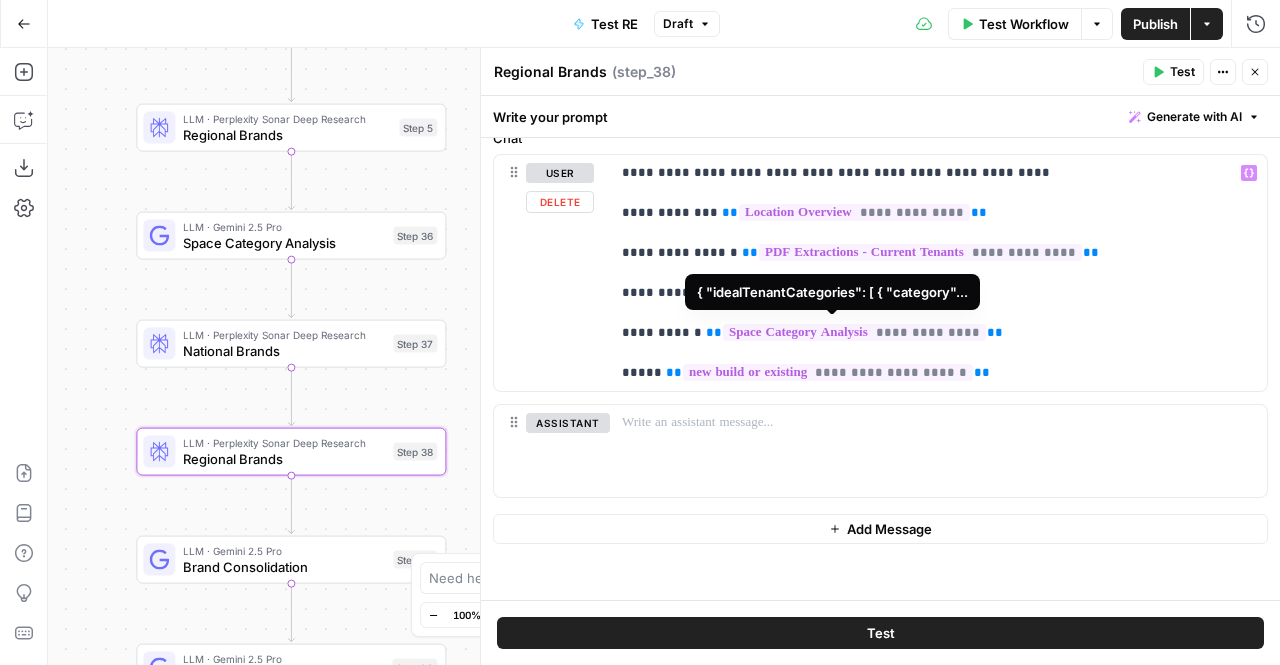 click on "**********" at bounding box center [854, 332] 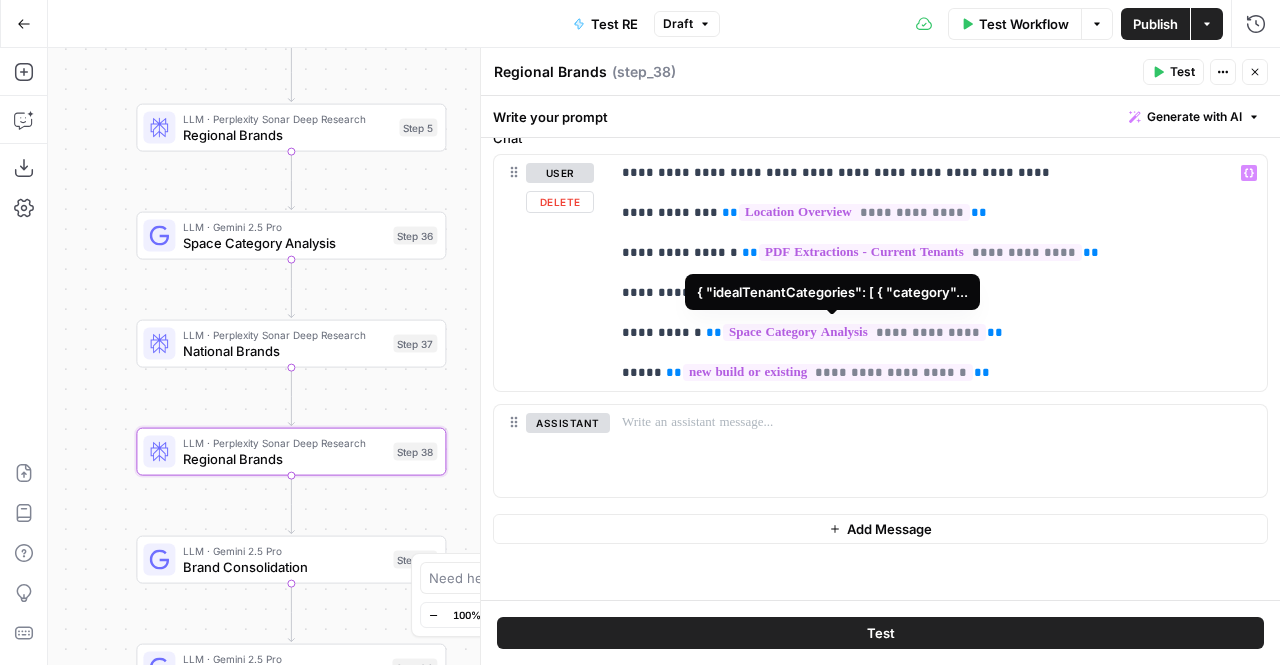 scroll, scrollTop: 21, scrollLeft: 0, axis: vertical 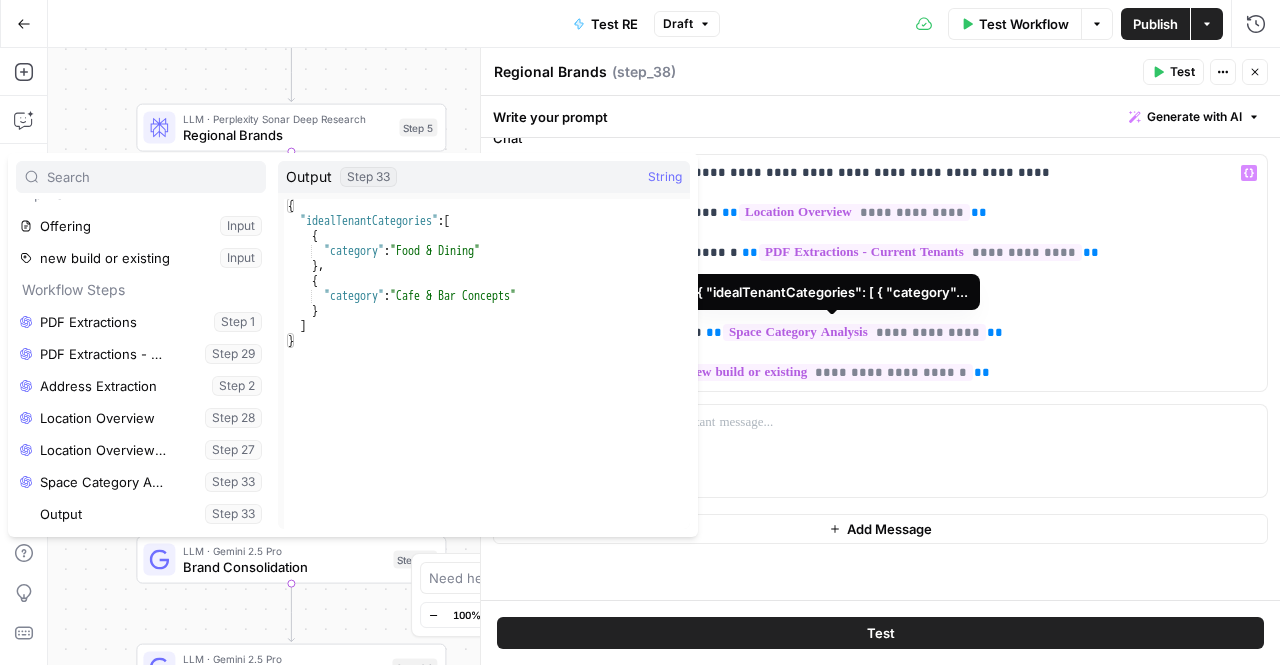 type 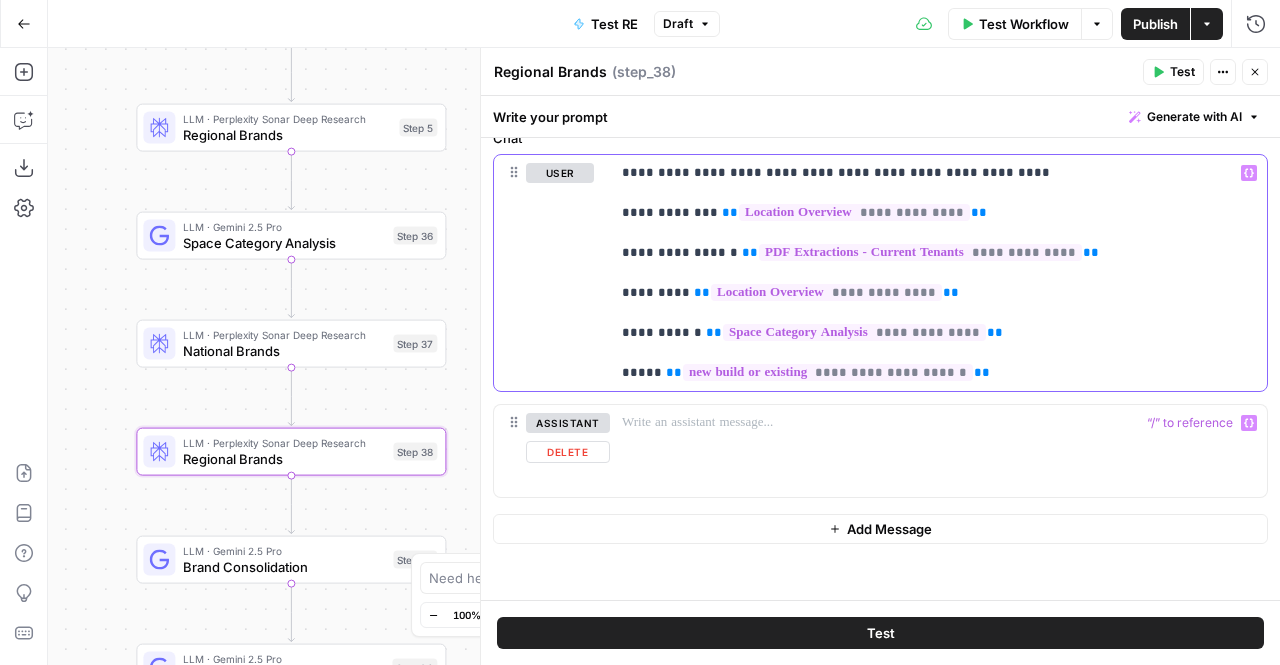 type 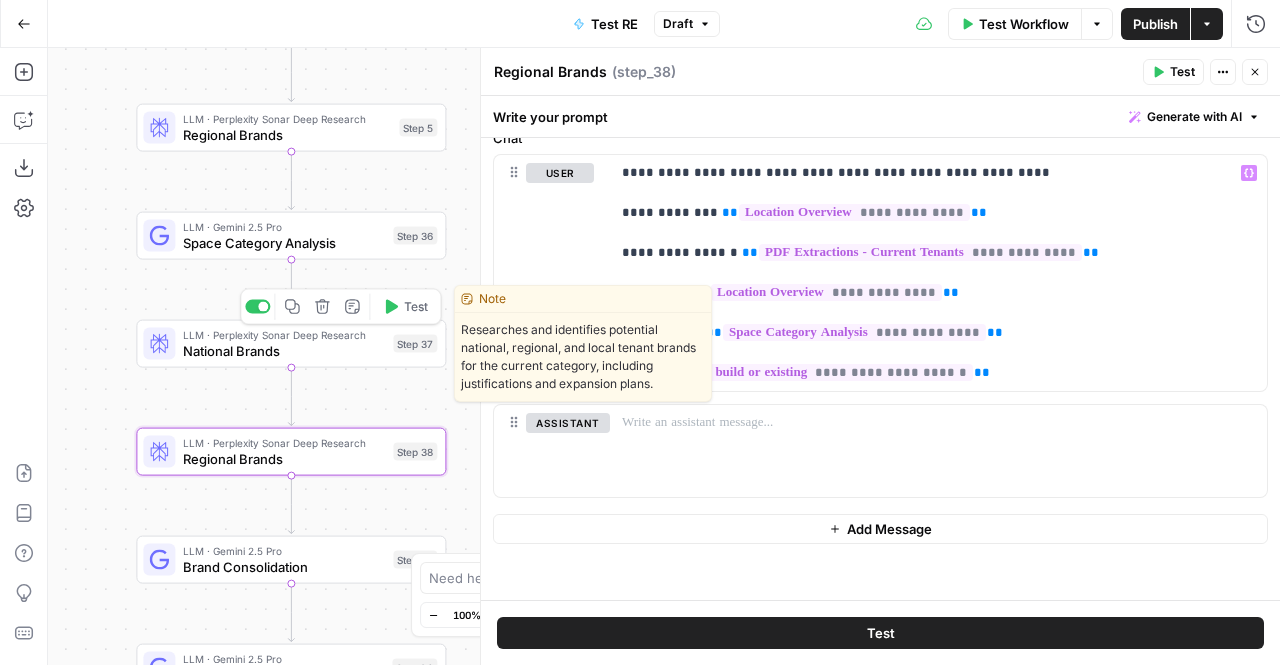 click on "National Brands" at bounding box center (284, 351) 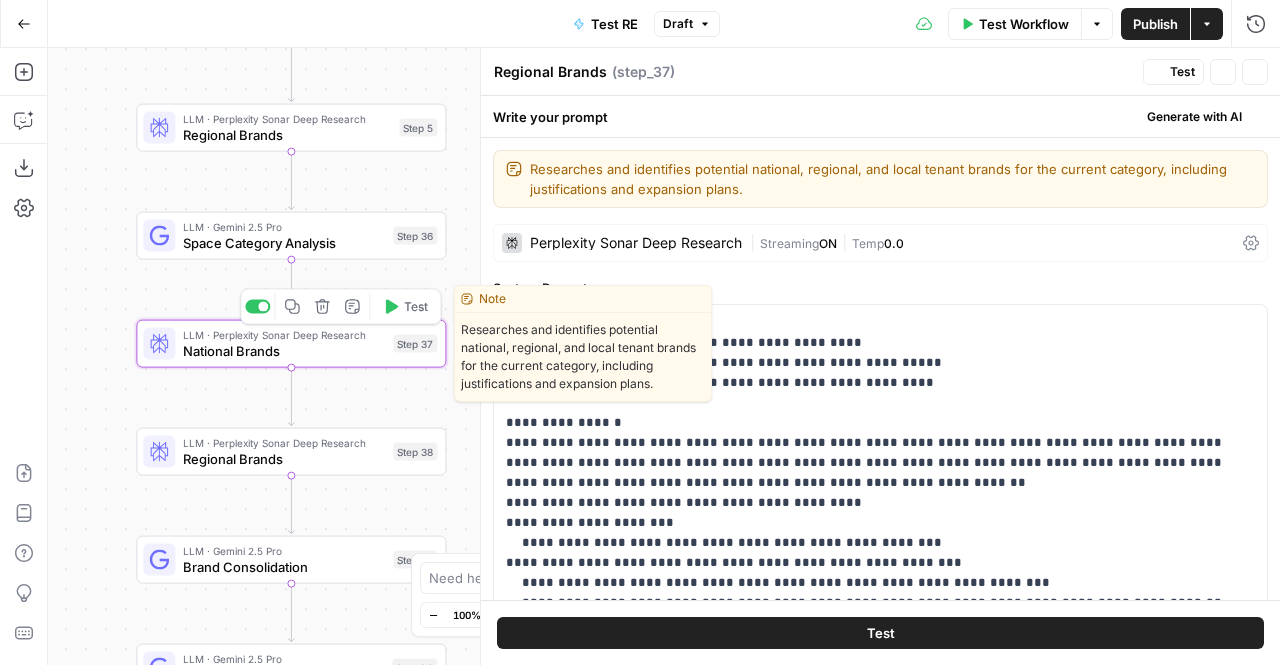type on "National Brands" 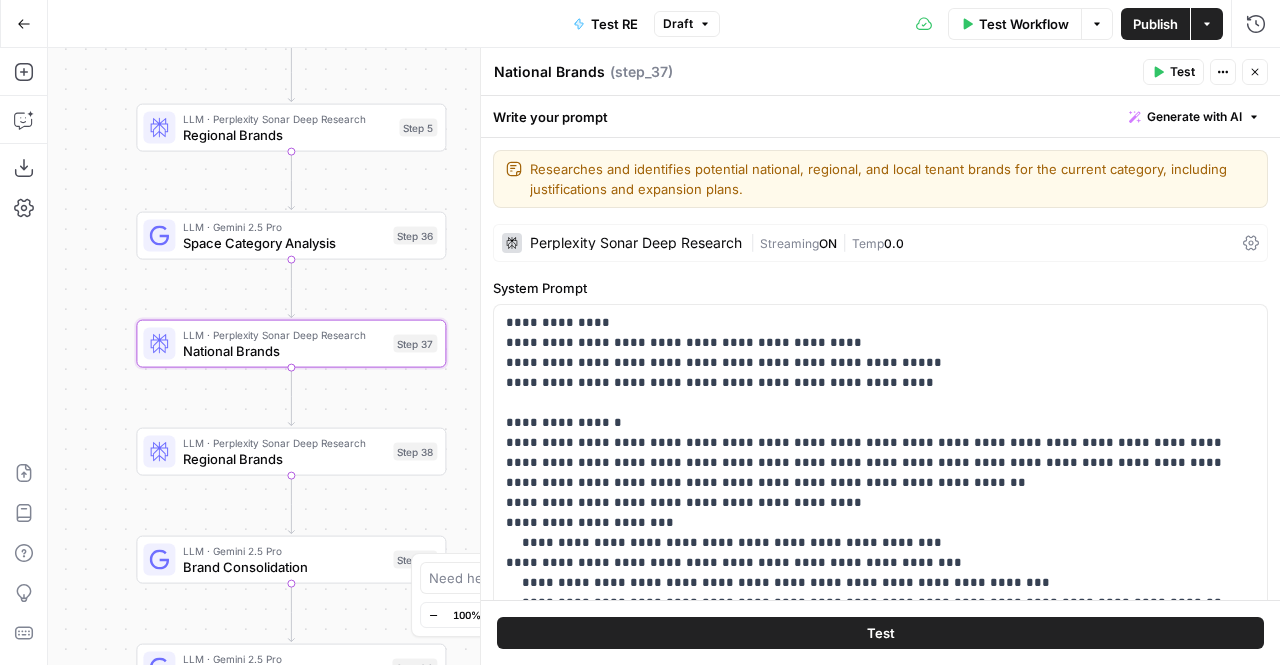 click on "Test" at bounding box center (880, 633) 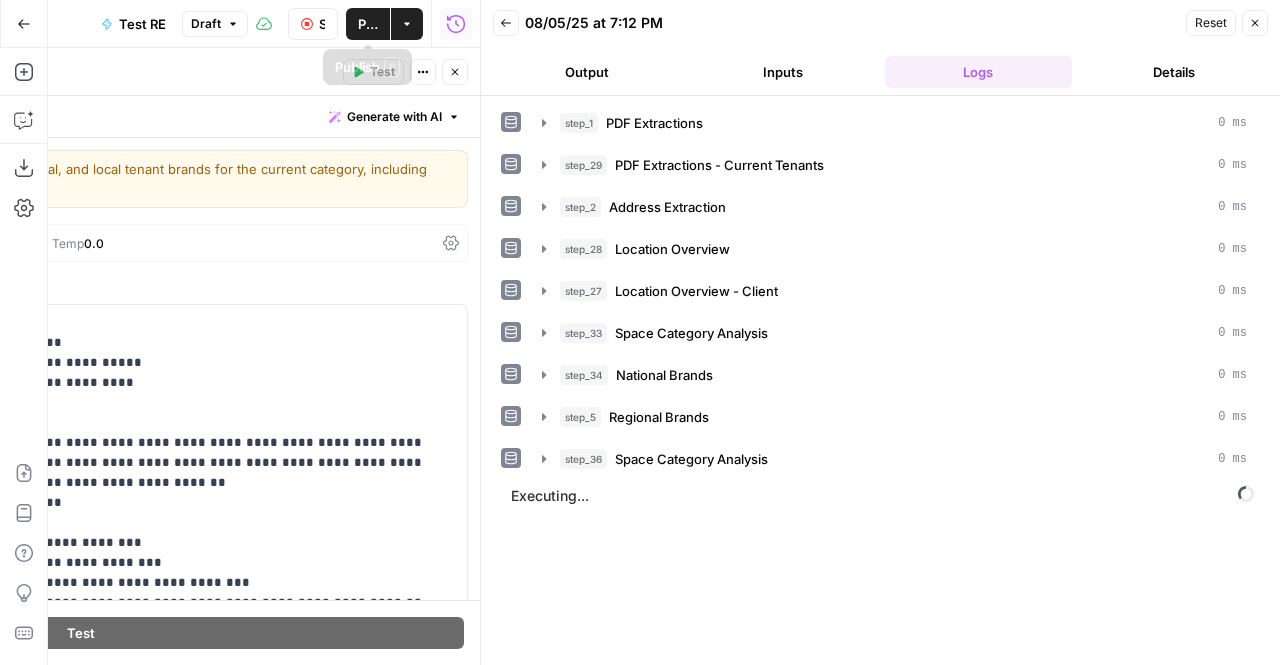 click on "Publish" at bounding box center (368, 24) 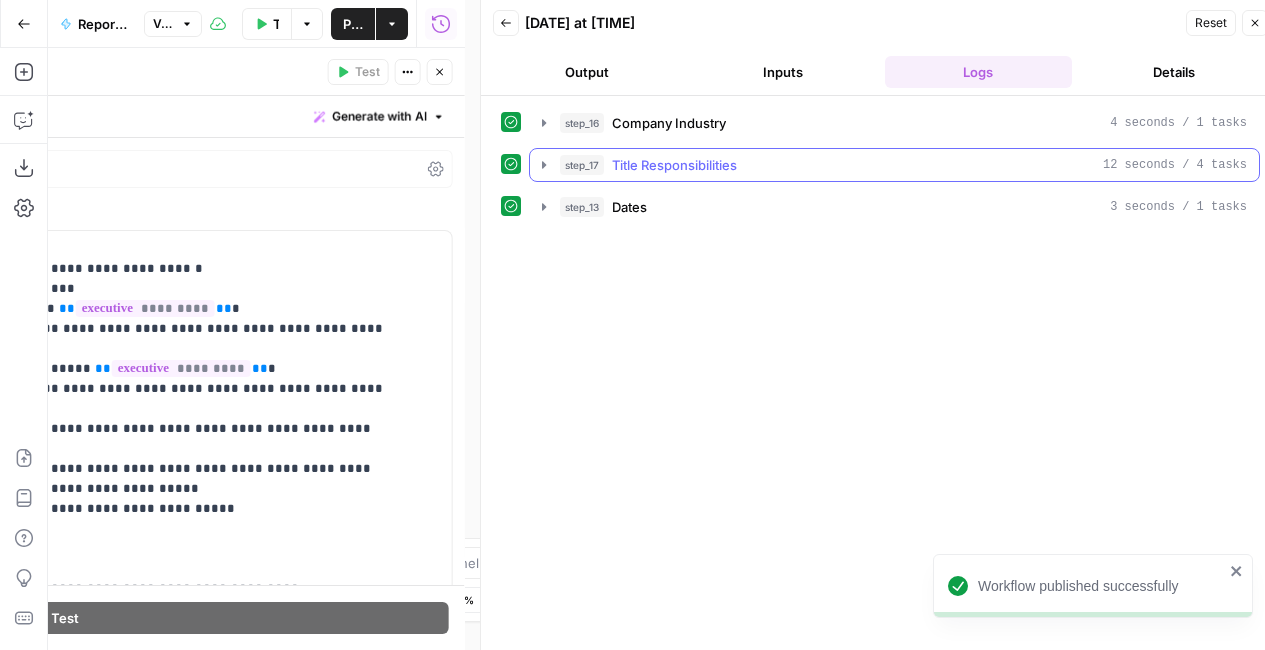 scroll, scrollTop: 0, scrollLeft: 0, axis: both 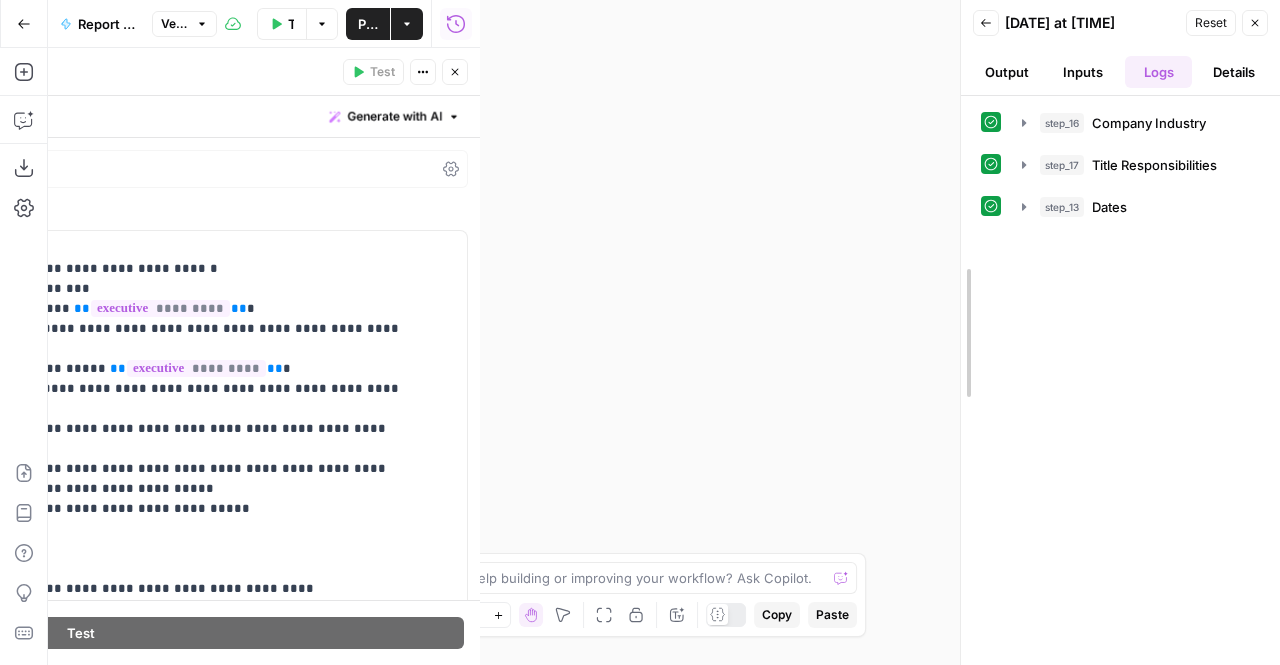 drag, startPoint x: 484, startPoint y: 228, endPoint x: 1005, endPoint y: 271, distance: 522.7715 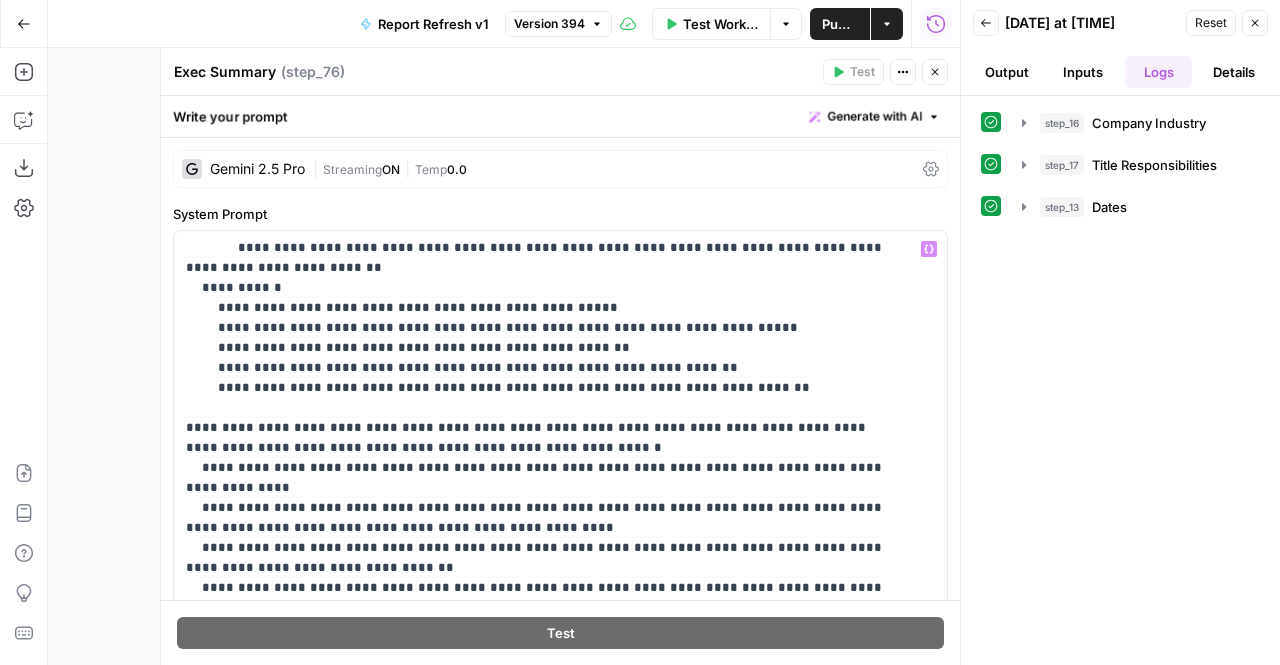 scroll, scrollTop: 981, scrollLeft: 0, axis: vertical 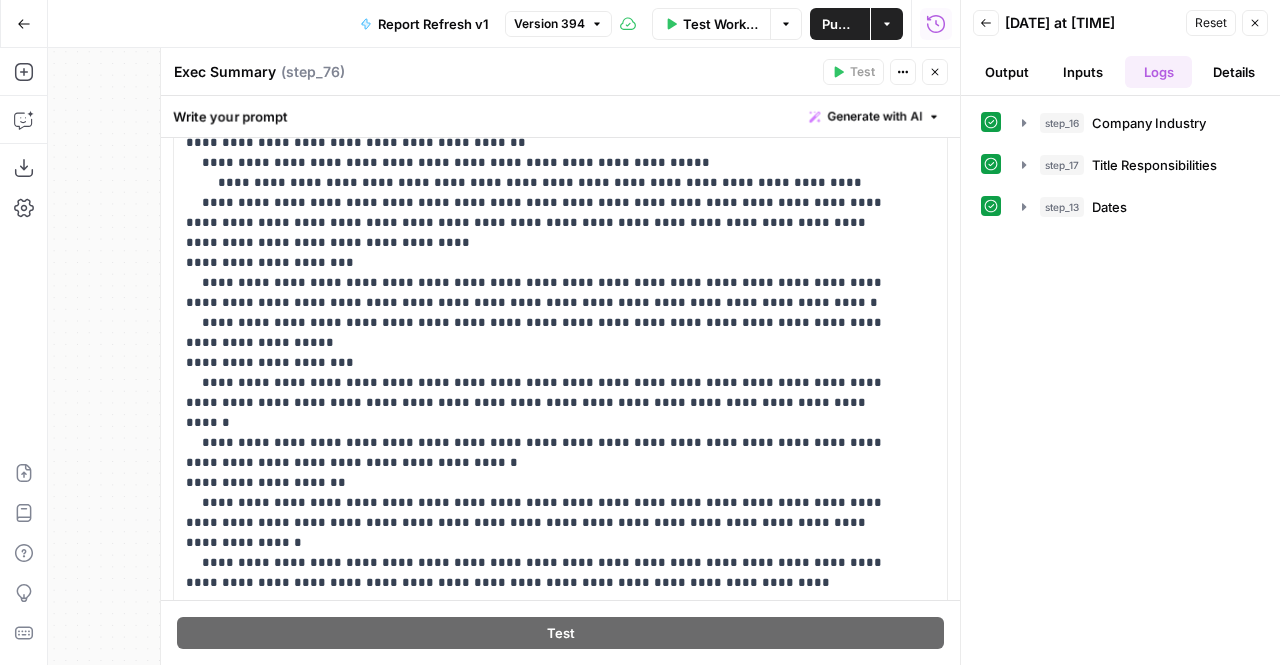 click on "Version 394 Go Back Report Refresh v1 Version 394 Test Workflow Options Publish Actions Run History" at bounding box center (480, 23) 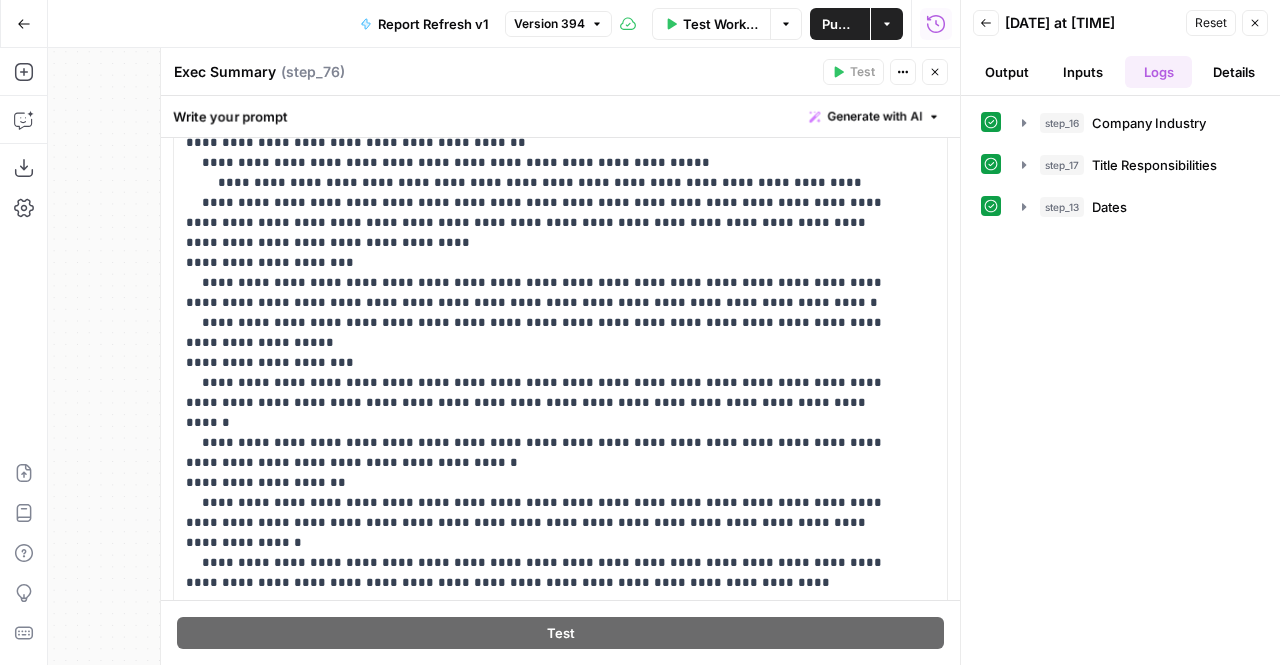 click 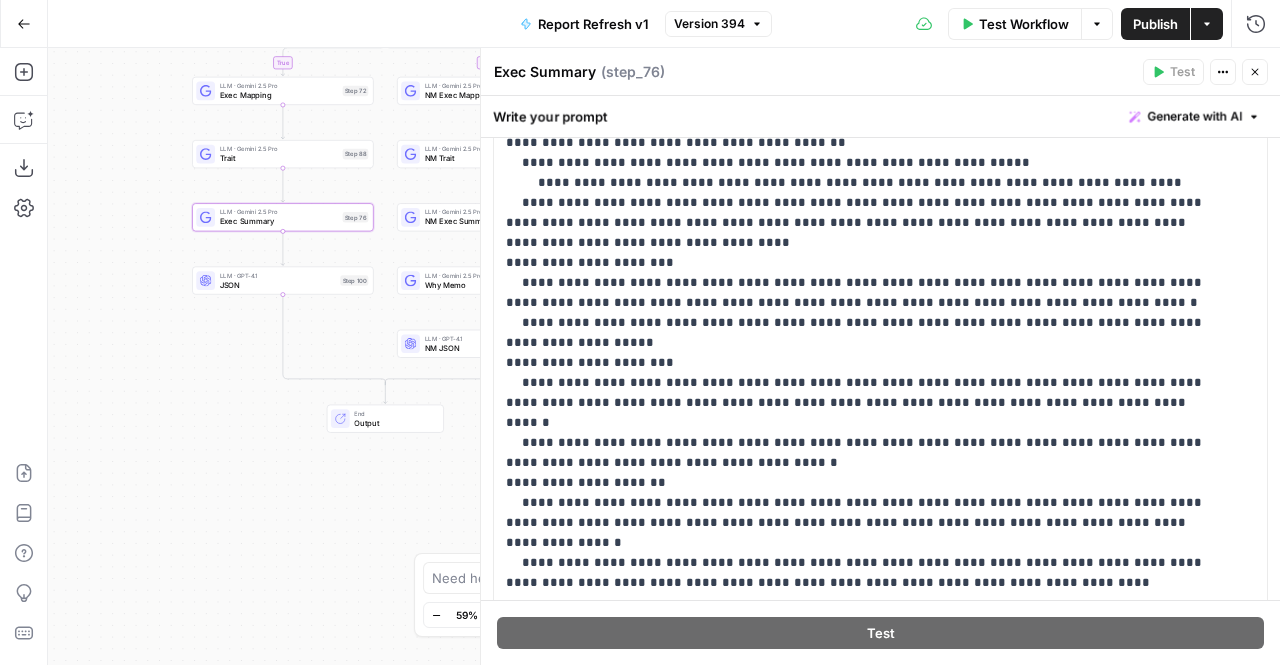 click on "Close" at bounding box center (1255, 72) 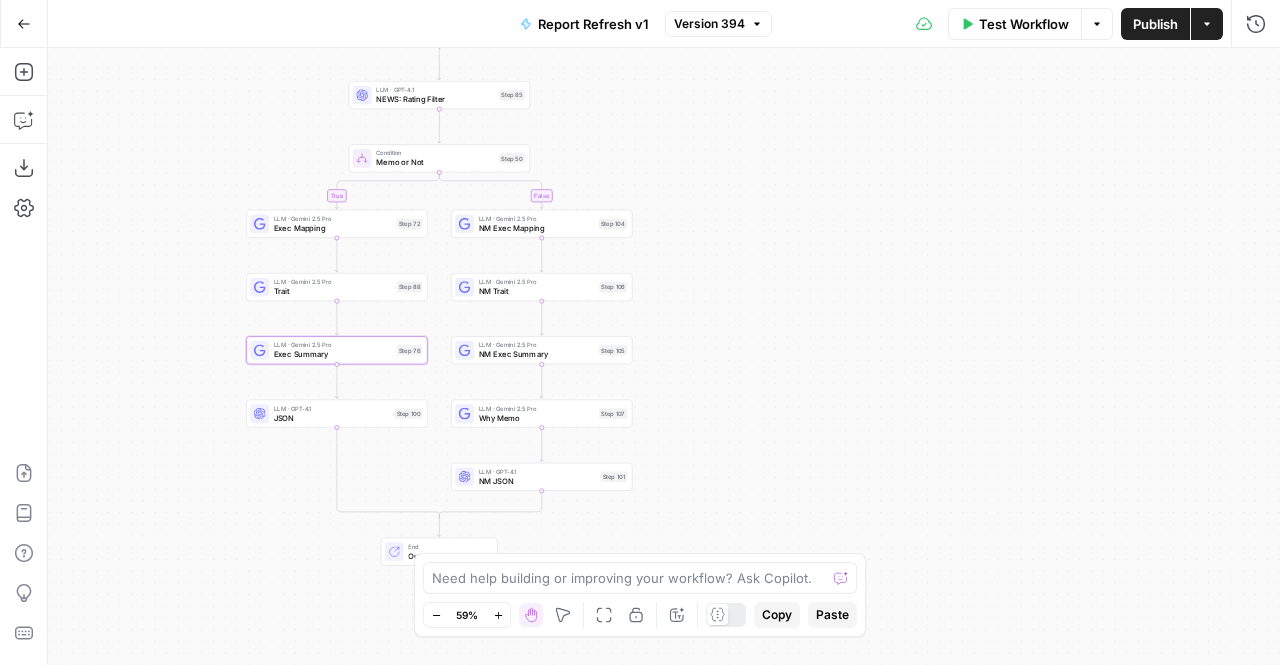 drag, startPoint x: 717, startPoint y: 121, endPoint x: 753, endPoint y: 212, distance: 97.862144 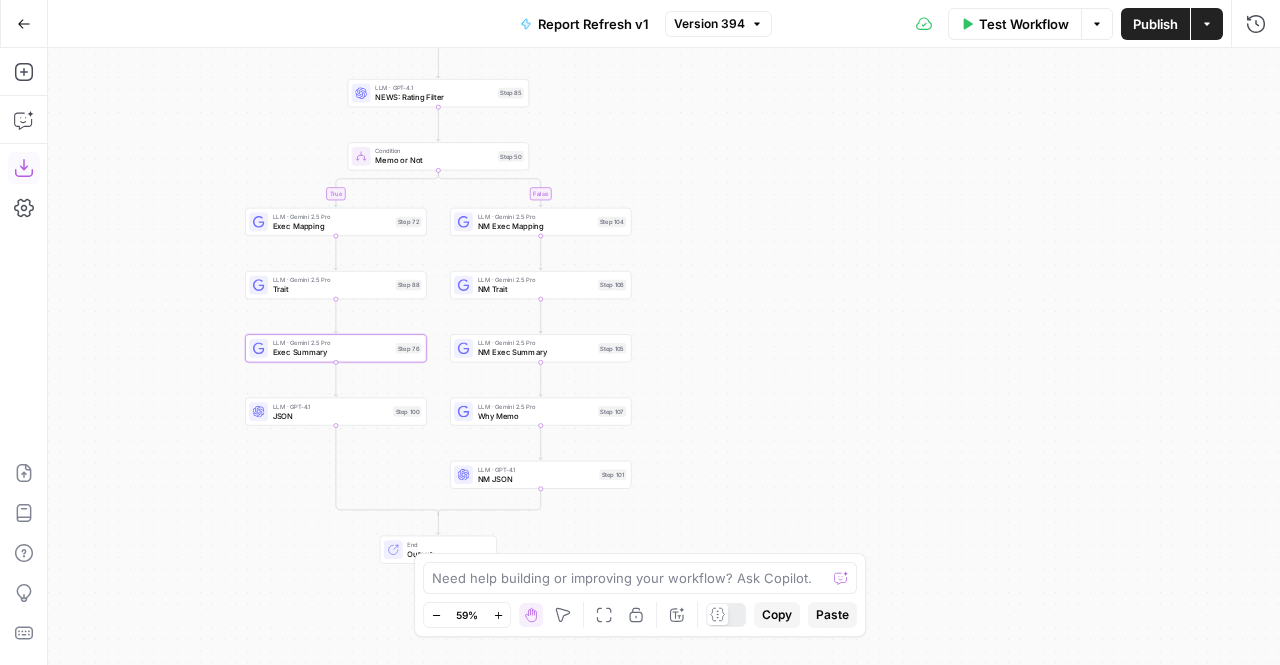 click on "Download as JSON" at bounding box center [24, 168] 